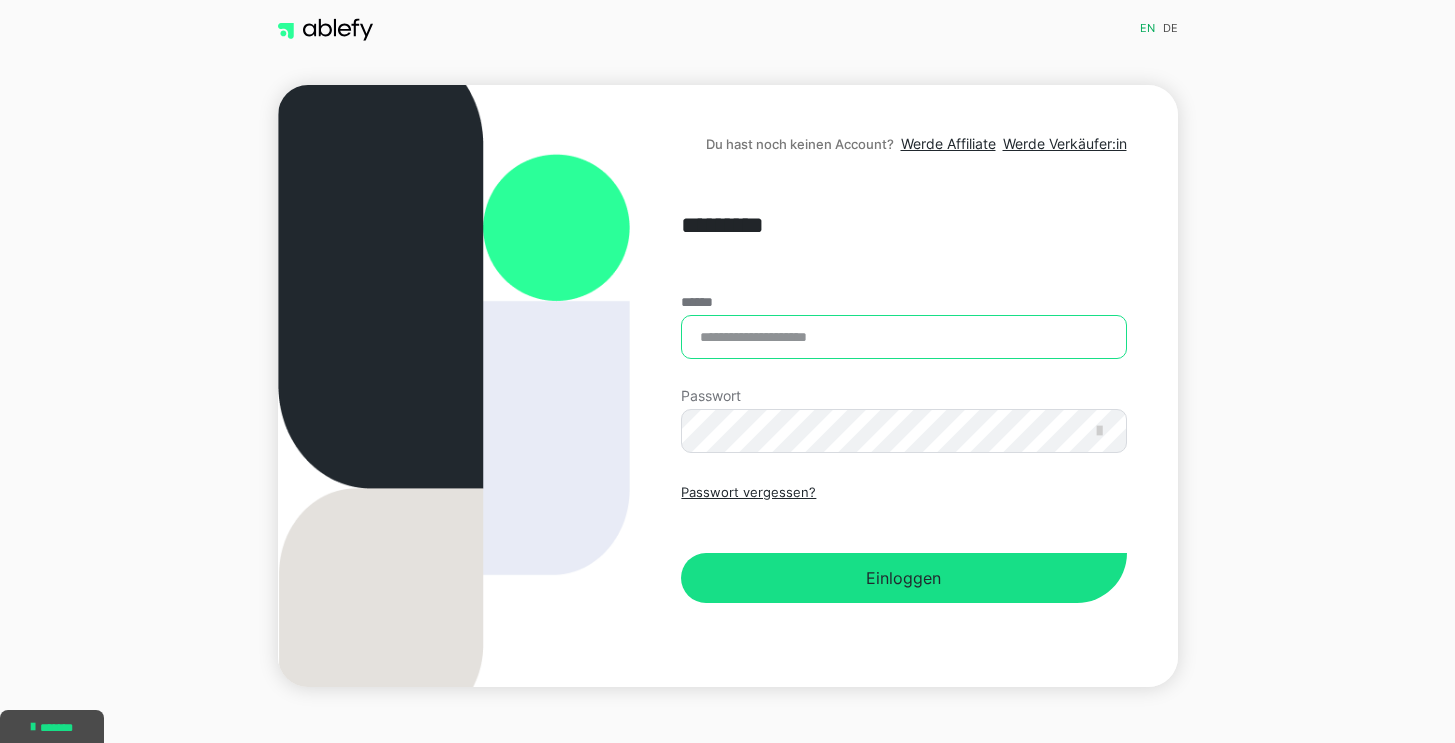 type on "**********" 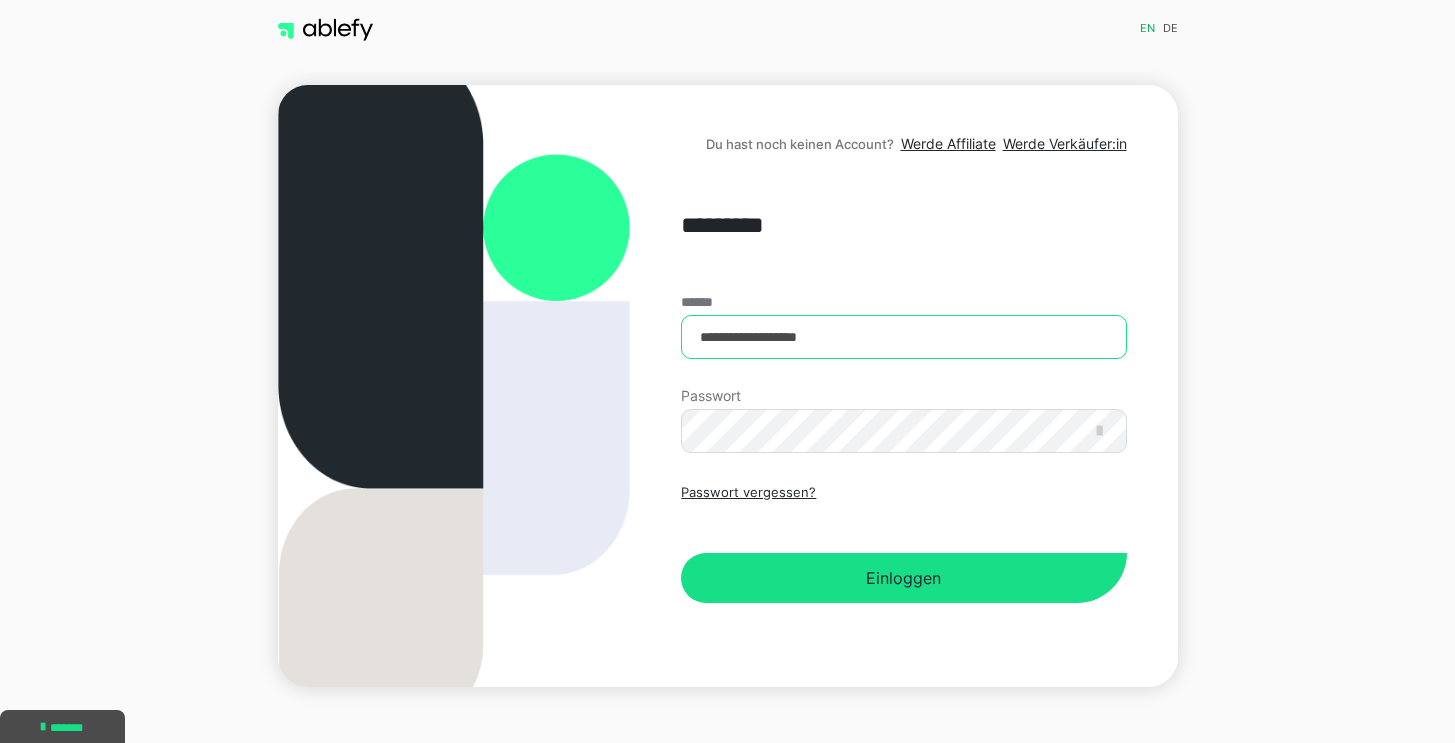 scroll, scrollTop: 0, scrollLeft: 0, axis: both 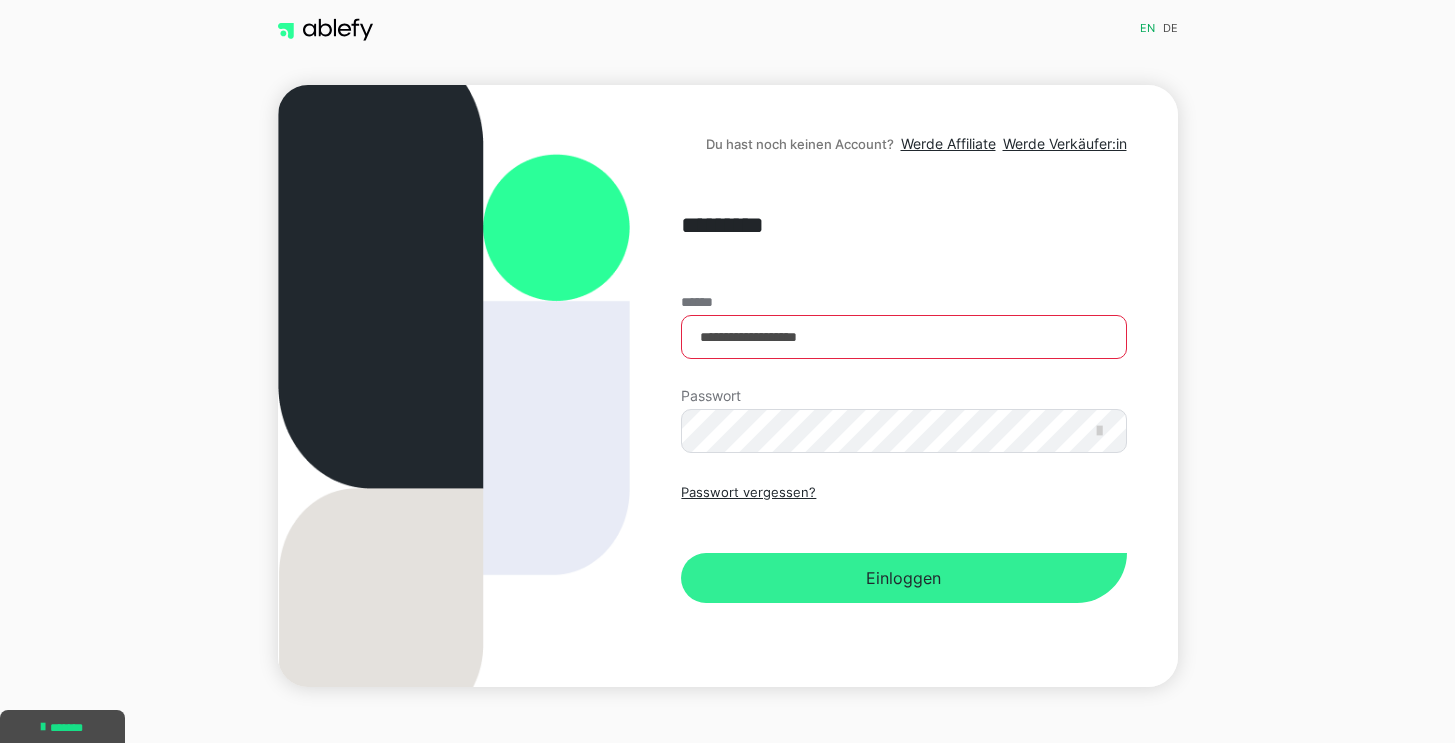 click on "Einloggen" at bounding box center [903, 578] 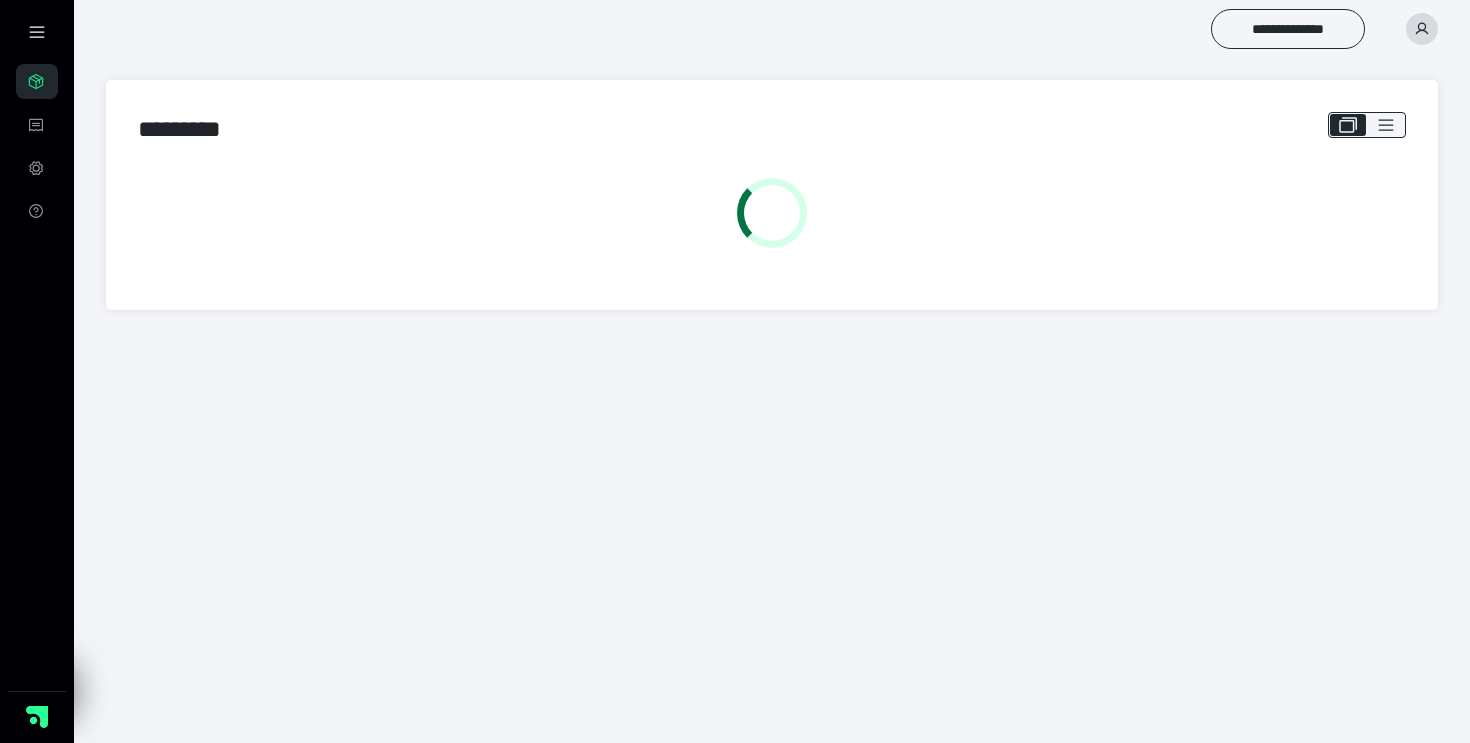 scroll, scrollTop: 0, scrollLeft: 0, axis: both 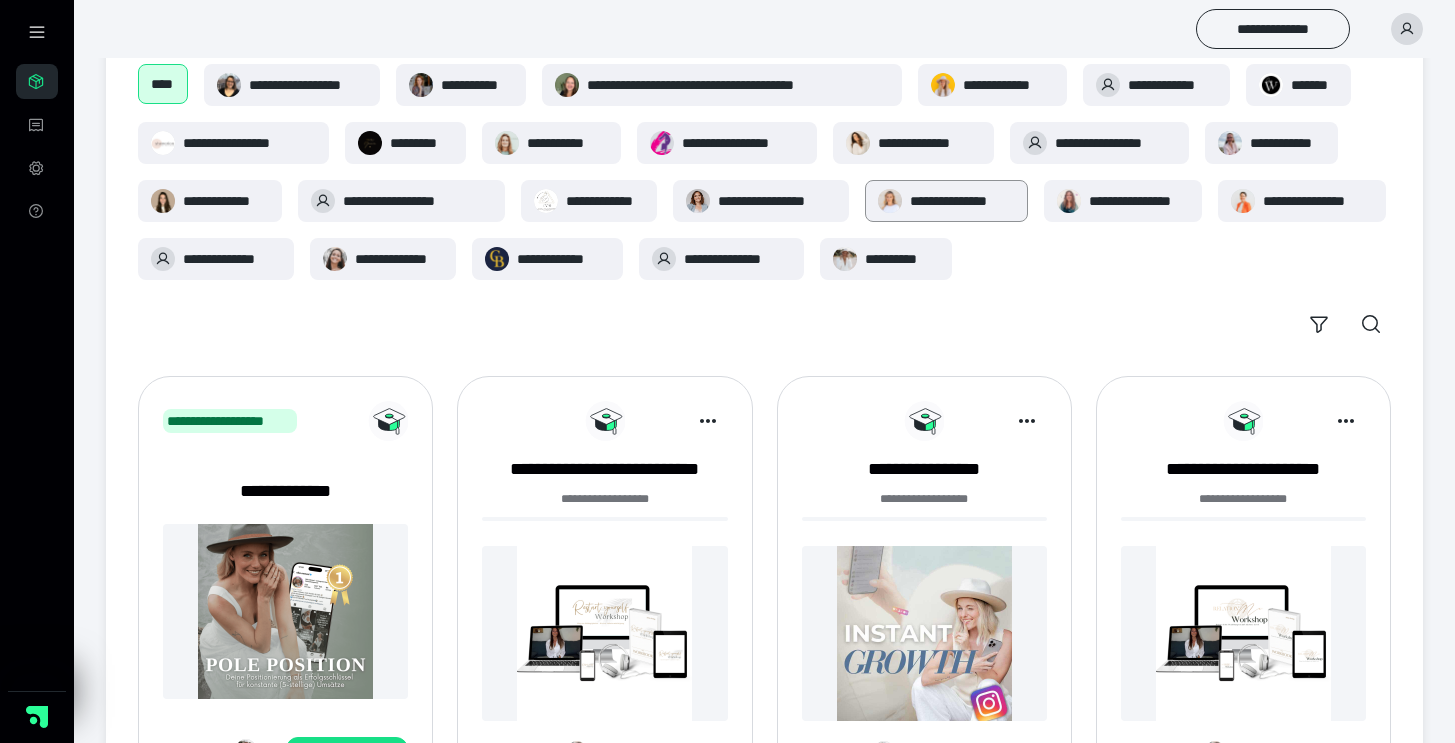 click on "**********" at bounding box center [962, 201] 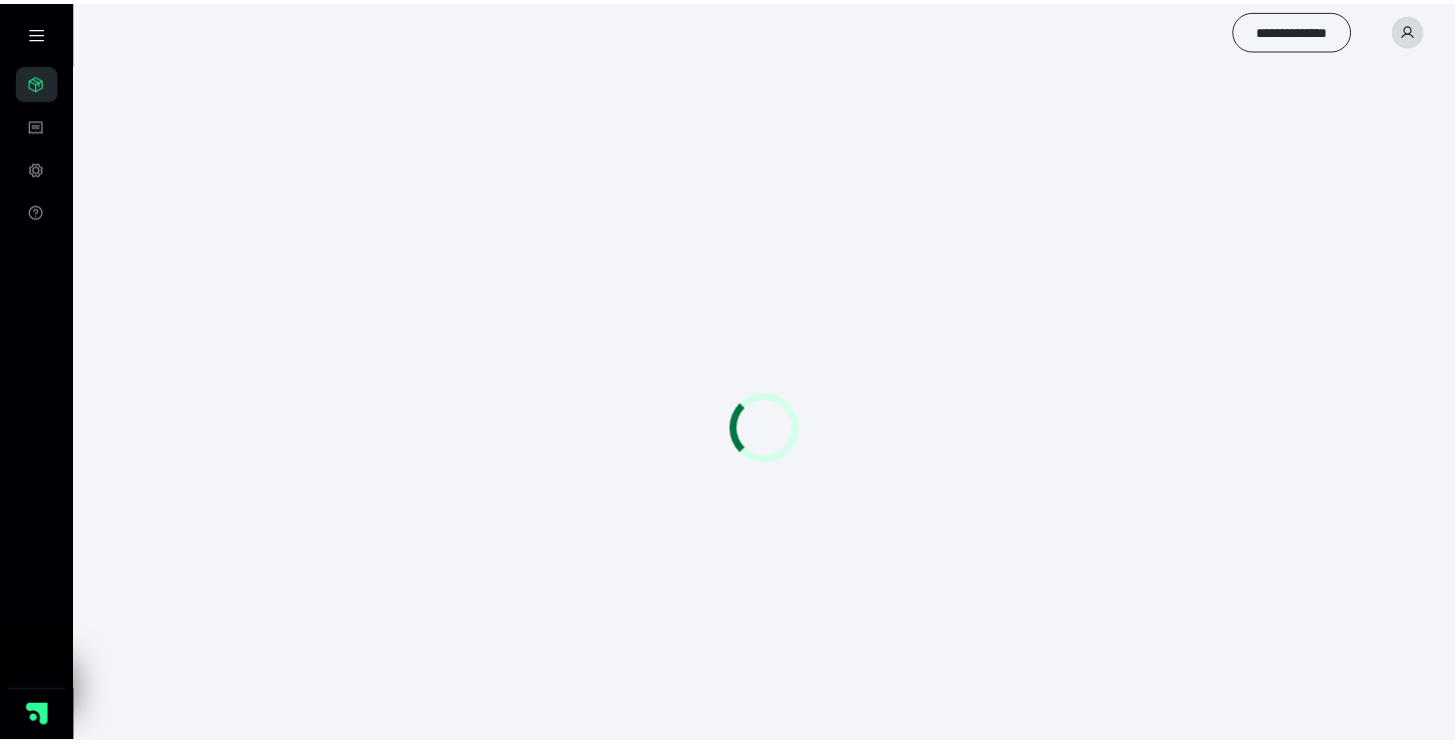 scroll, scrollTop: 0, scrollLeft: 0, axis: both 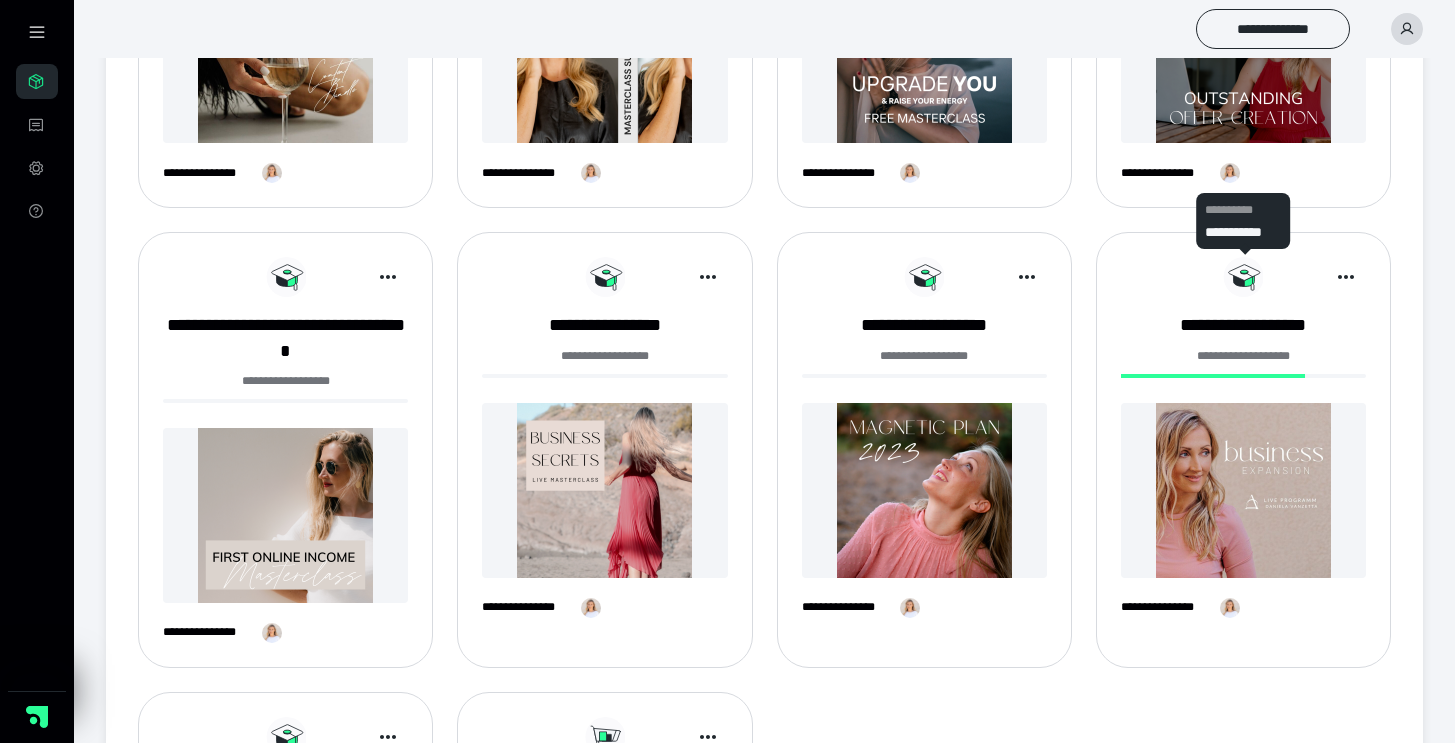 click 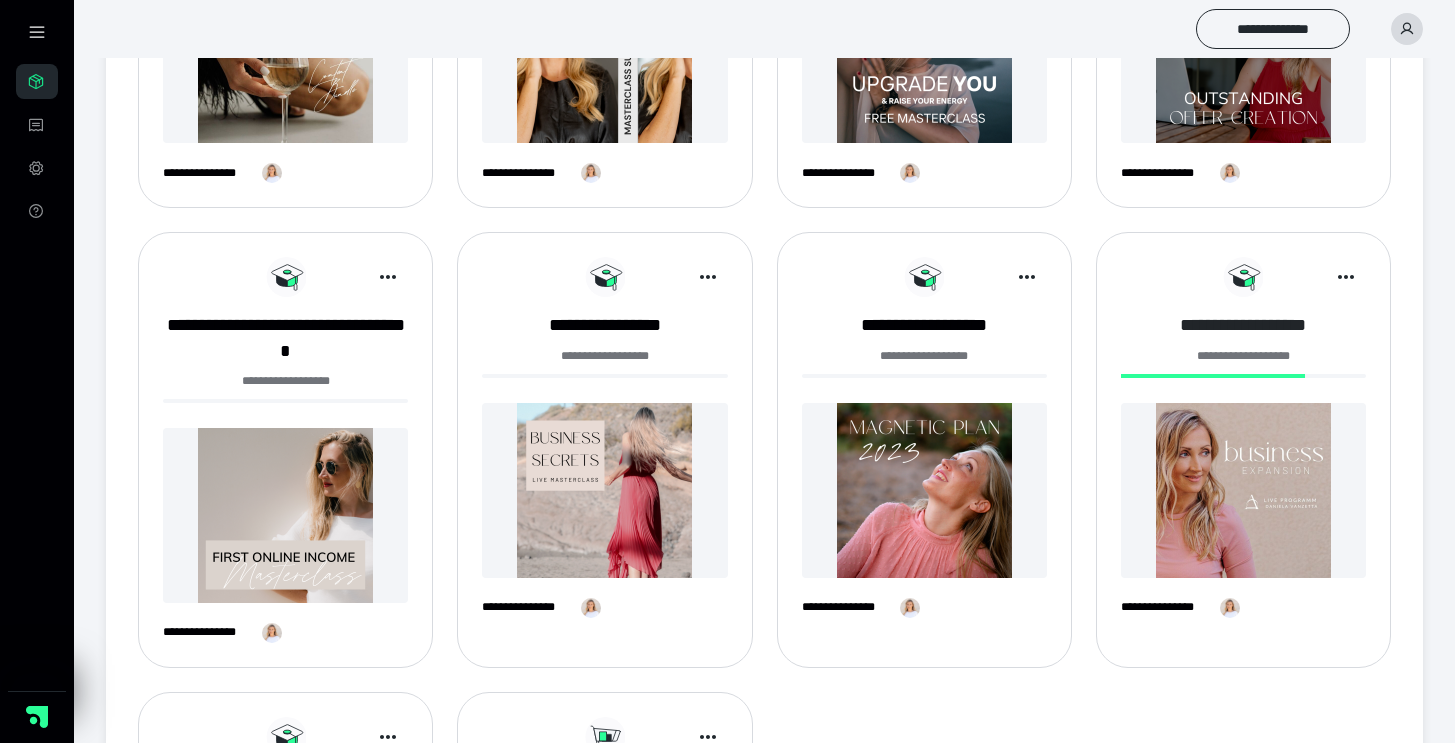 click on "**********" at bounding box center (1243, 325) 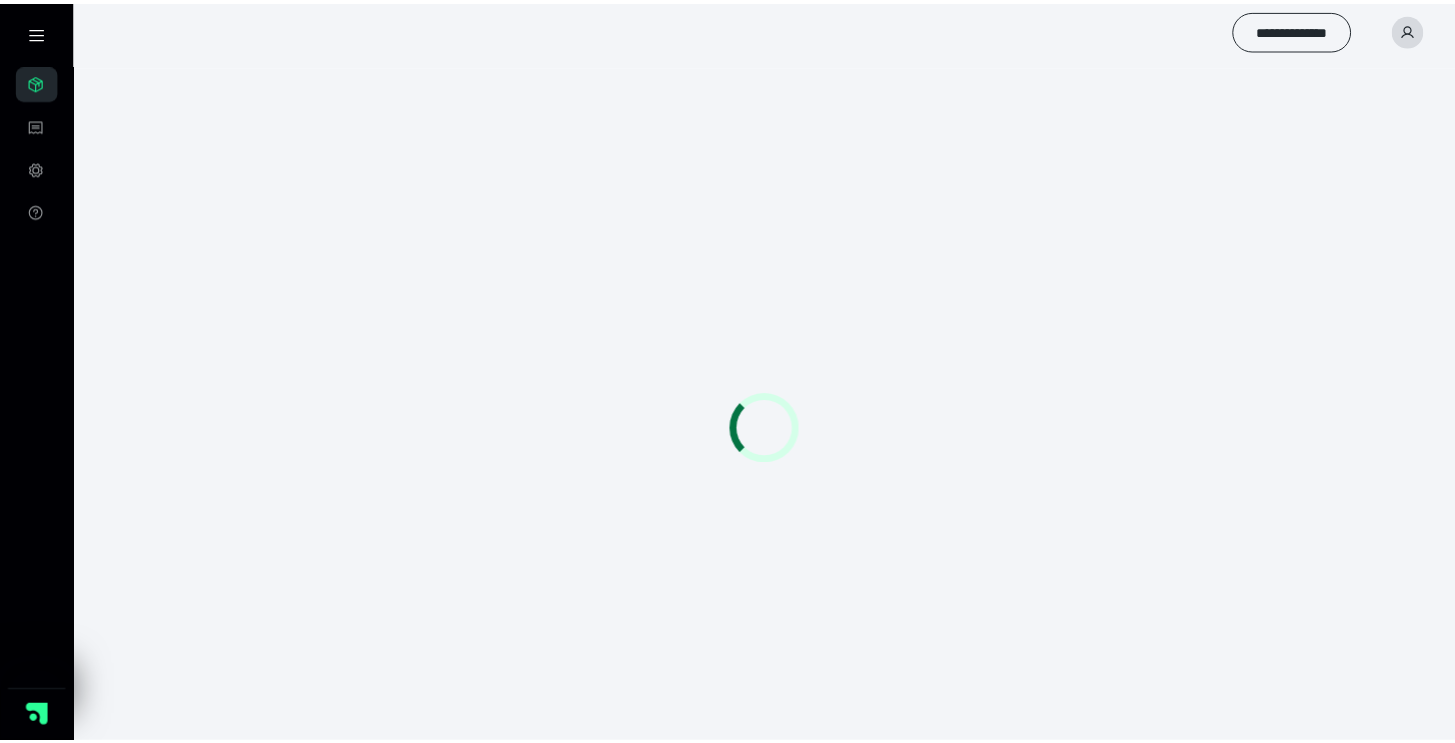 scroll, scrollTop: 0, scrollLeft: 0, axis: both 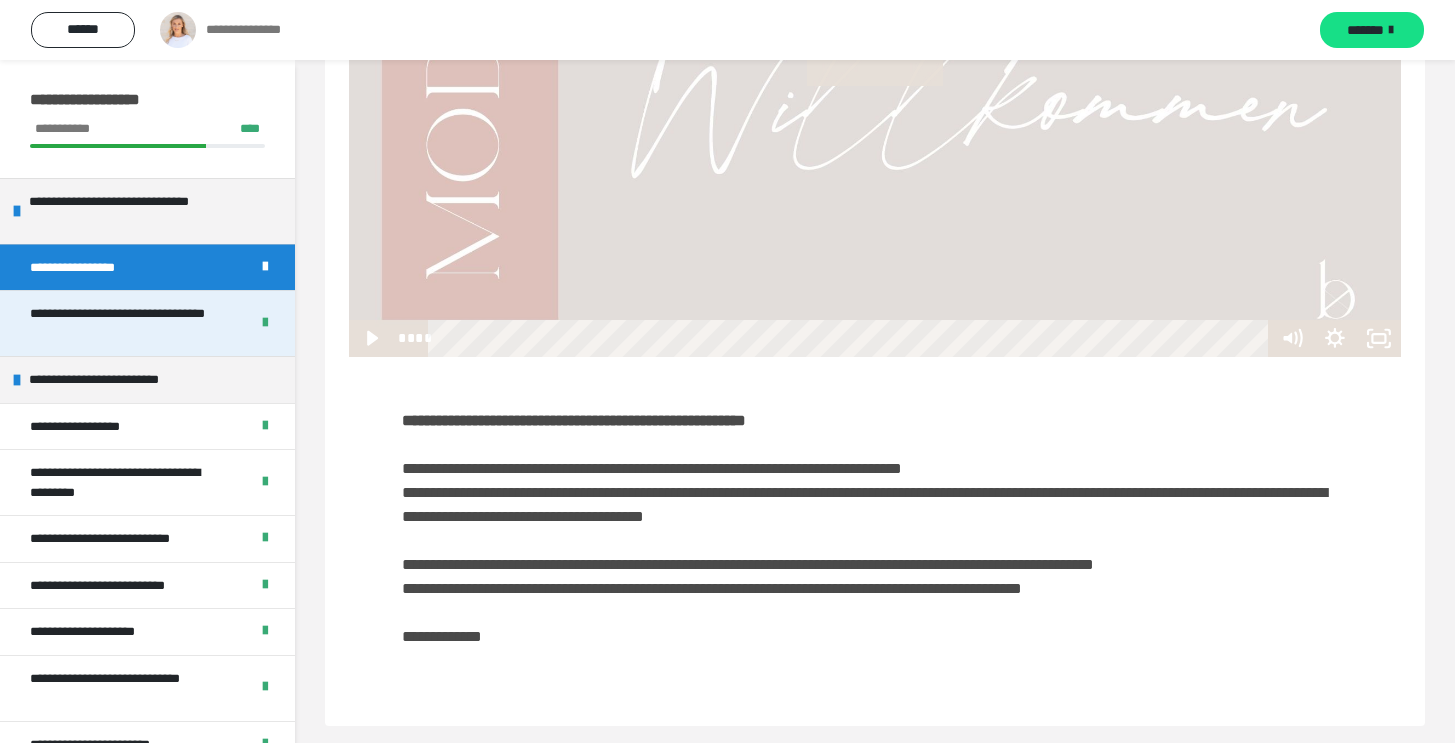click on "**********" at bounding box center (124, 323) 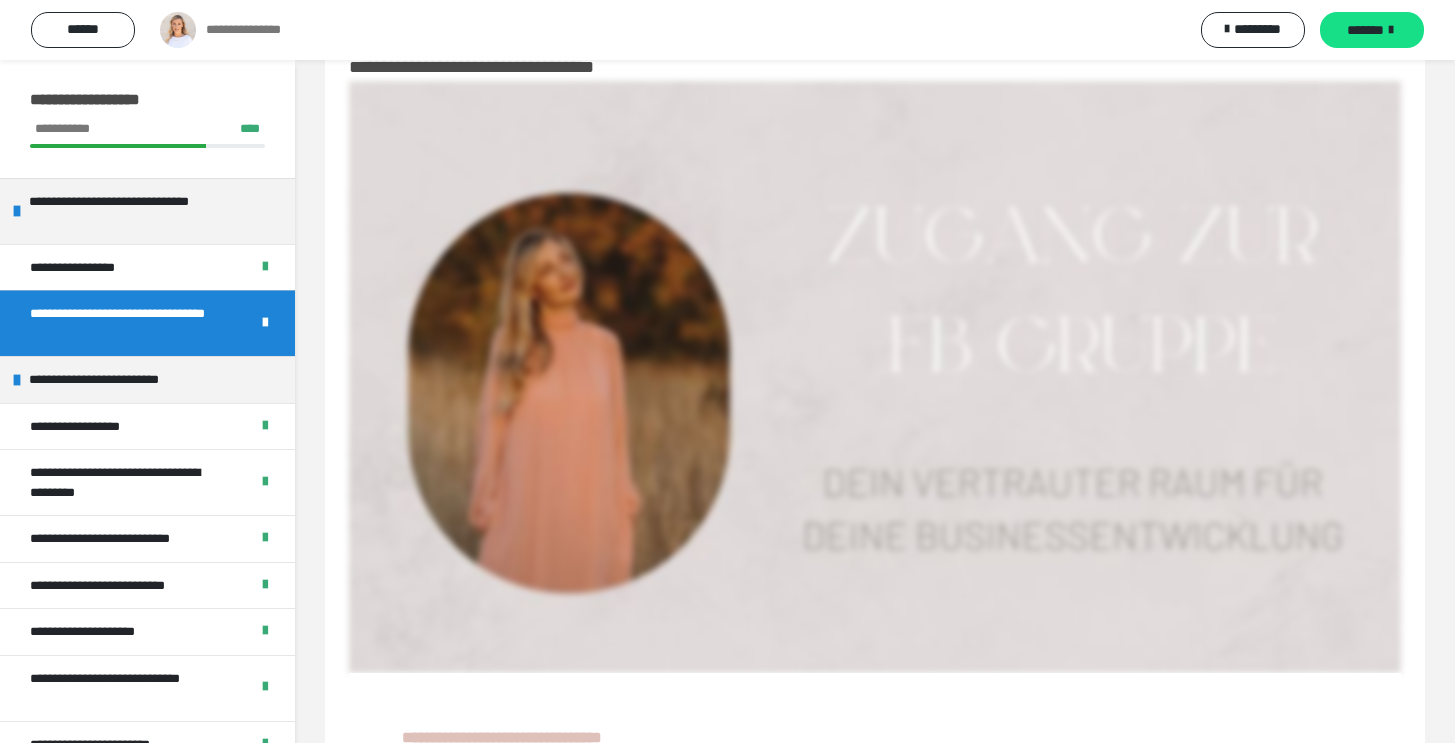 scroll, scrollTop: 376, scrollLeft: 0, axis: vertical 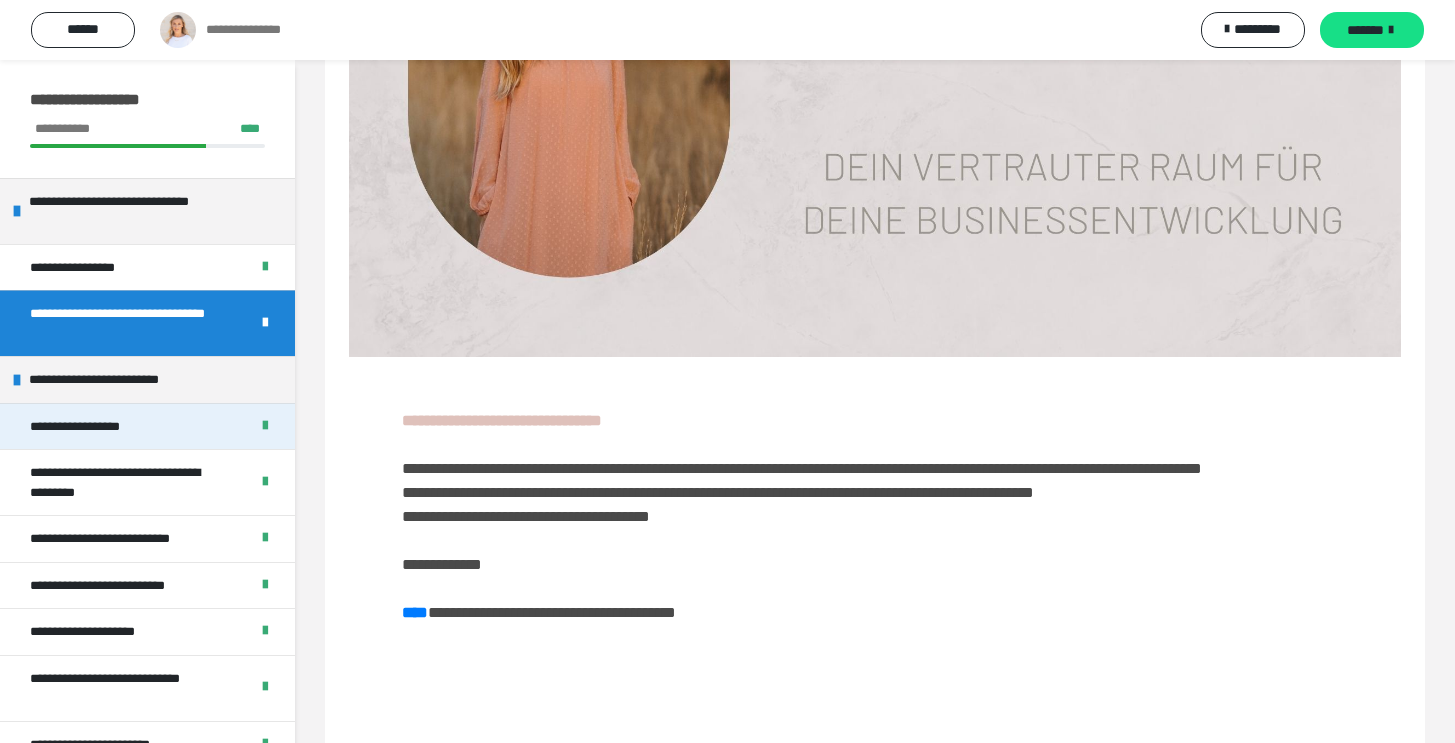 click on "**********" at bounding box center (87, 427) 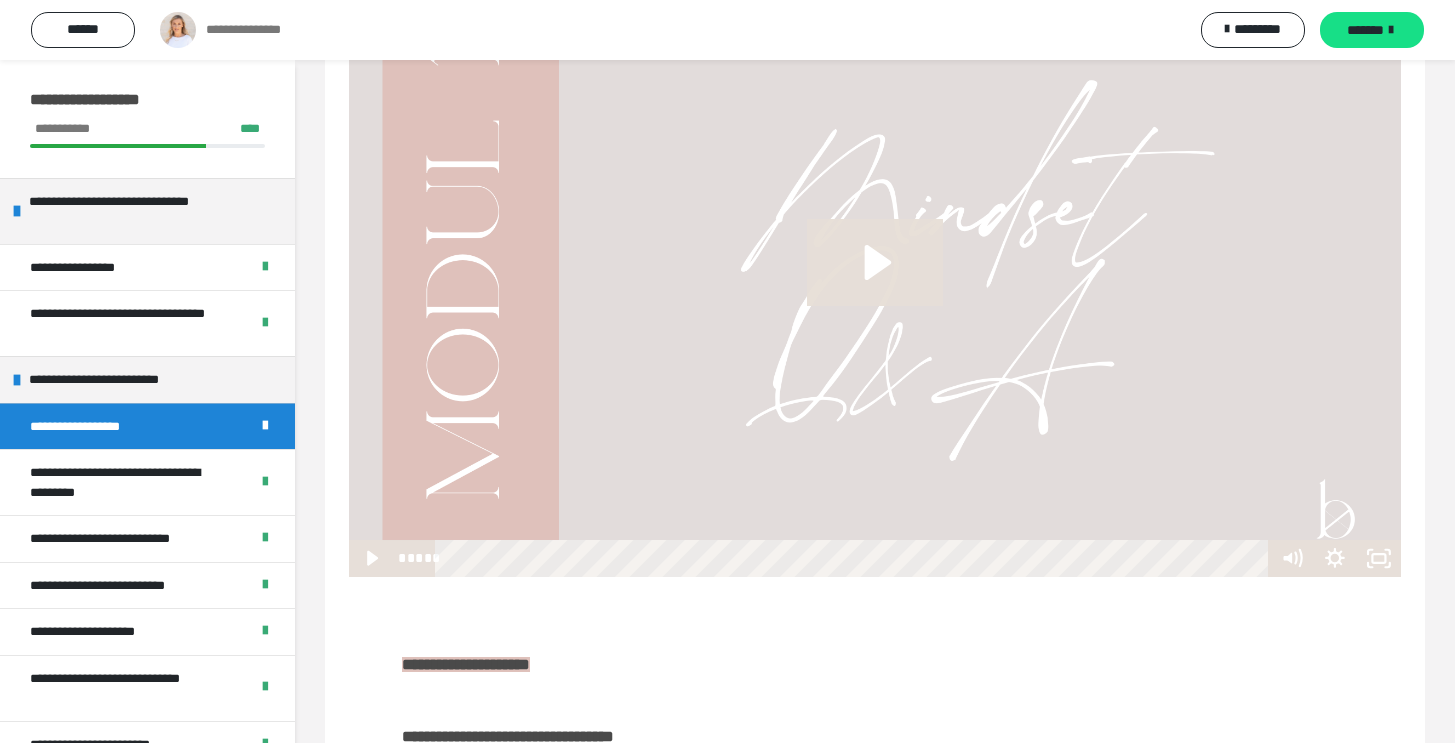 scroll, scrollTop: 55, scrollLeft: 0, axis: vertical 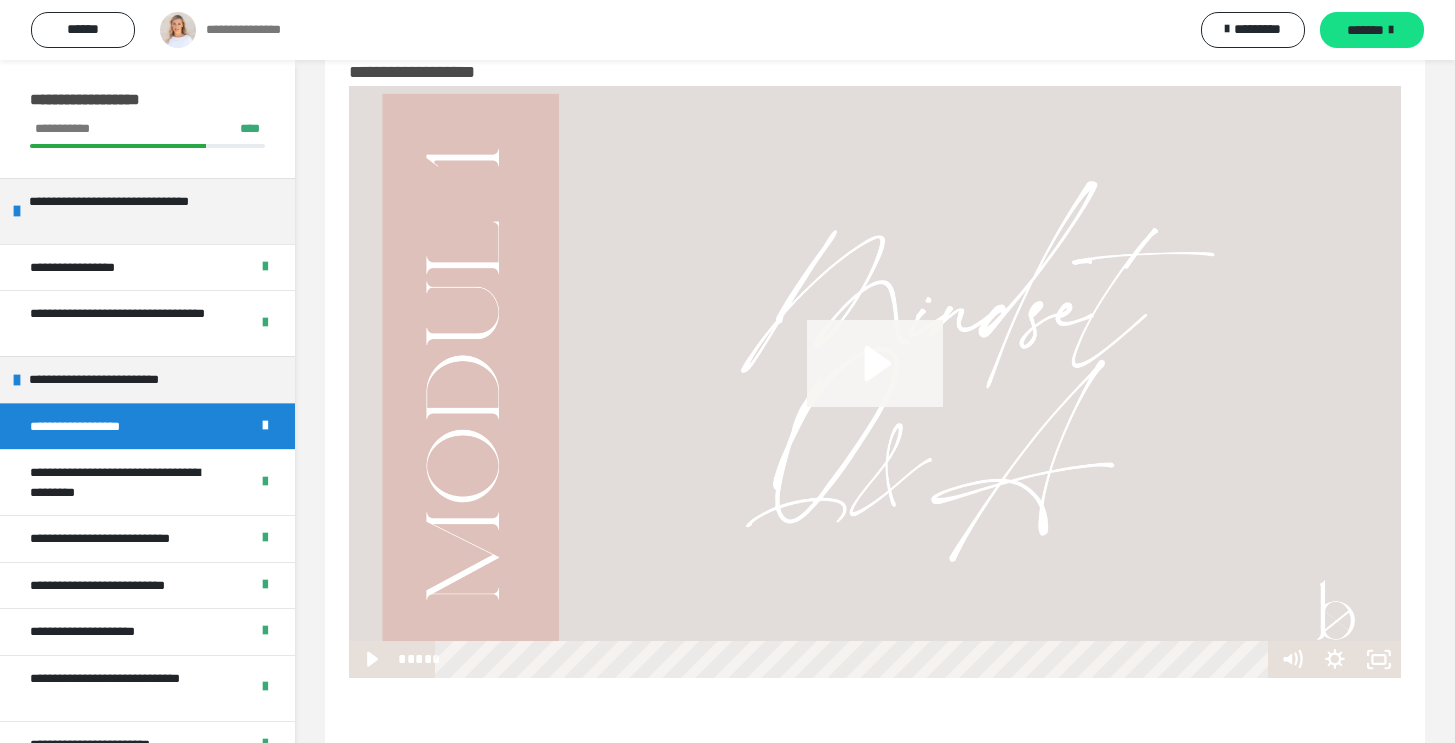 click 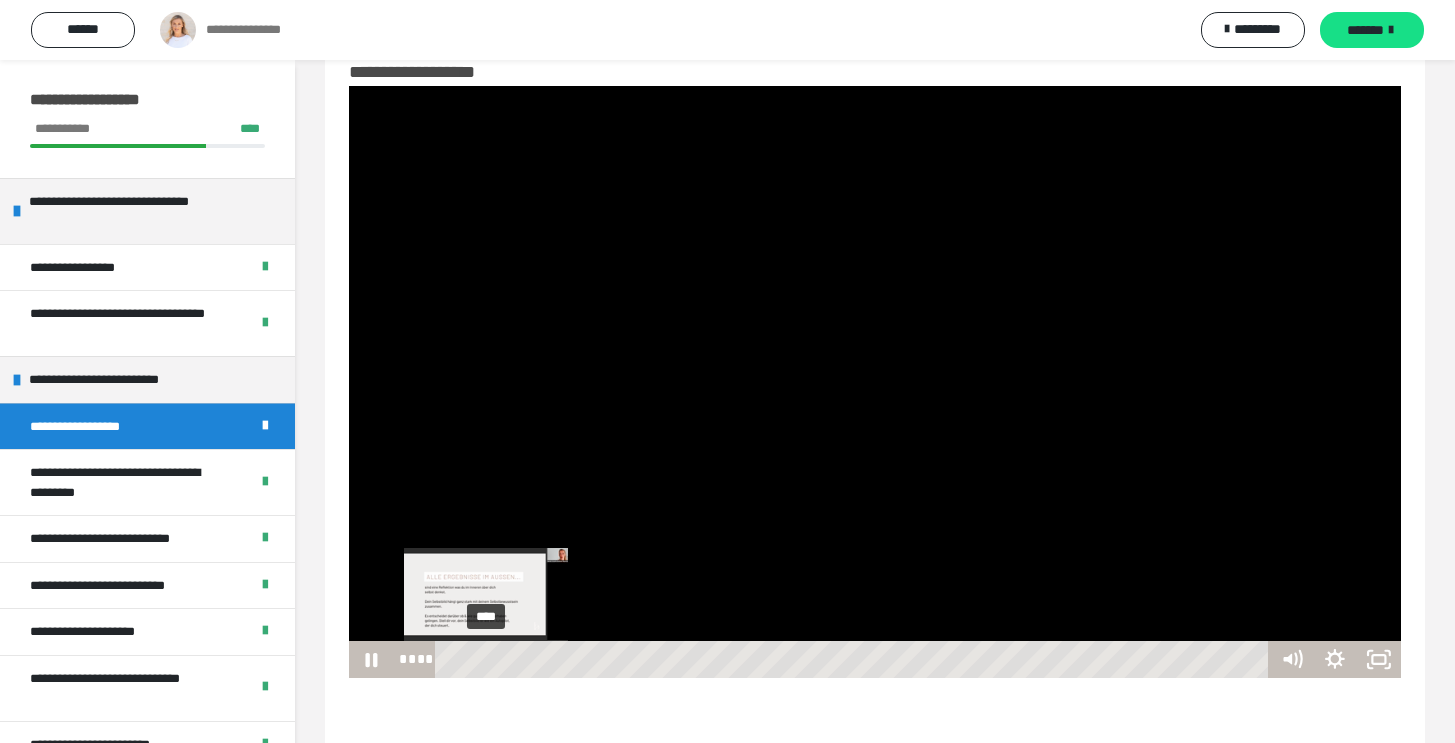 click on "****" at bounding box center (854, 659) 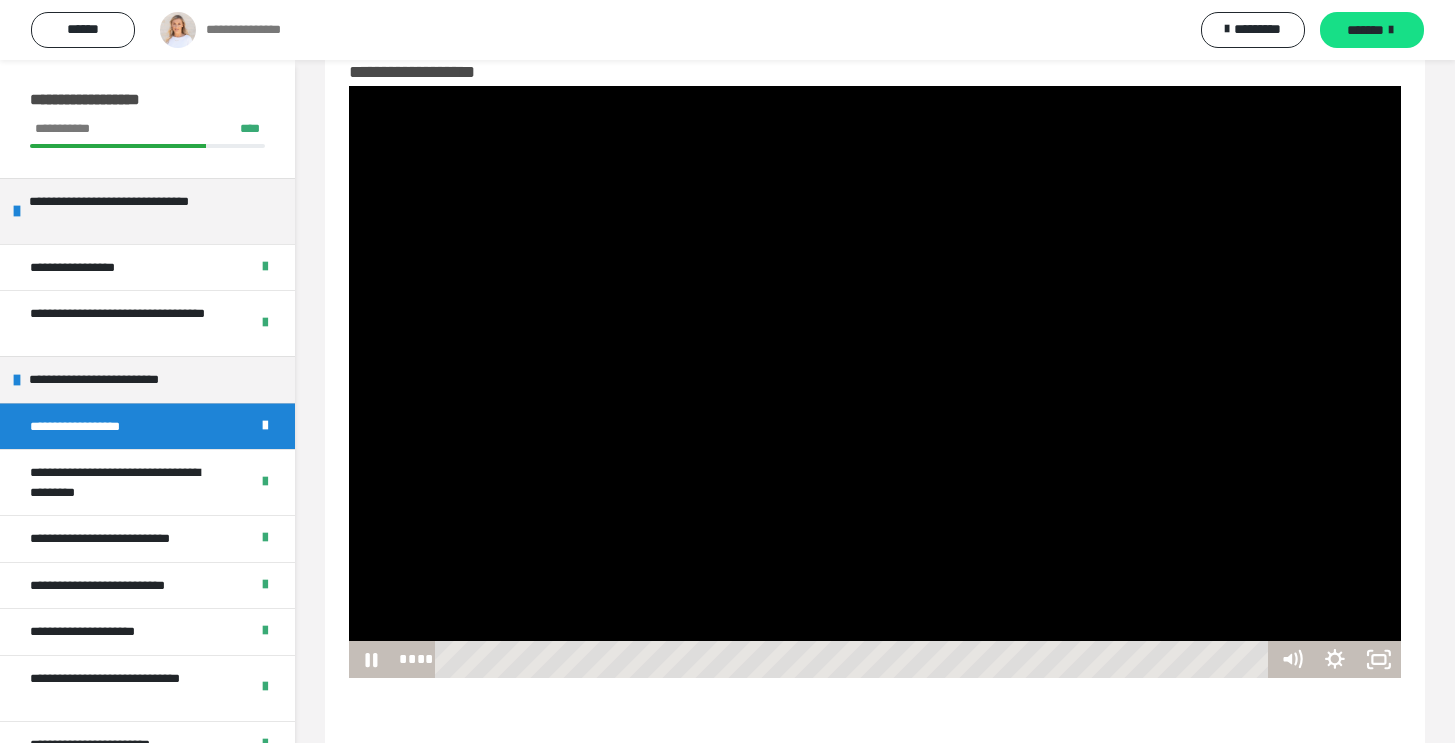 click at bounding box center (875, 382) 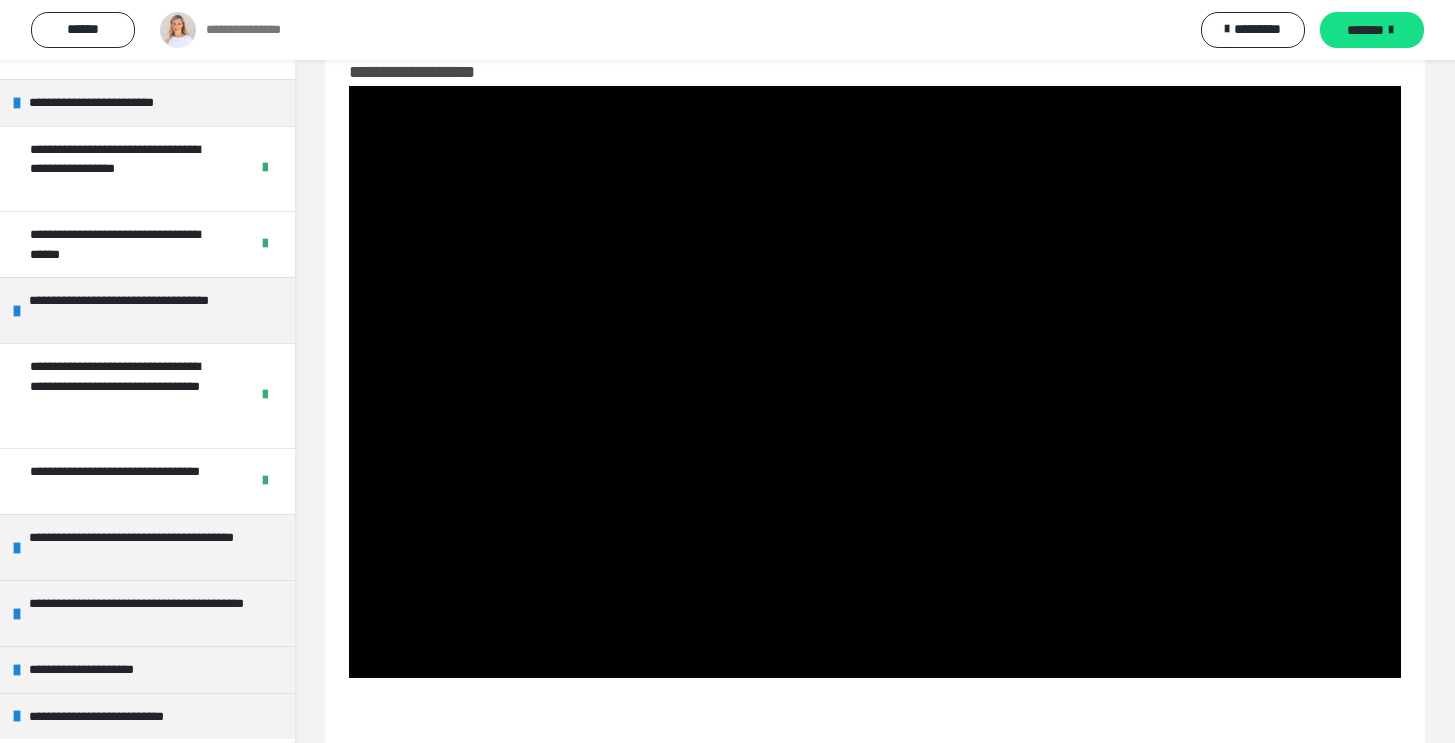 scroll, scrollTop: 689, scrollLeft: 0, axis: vertical 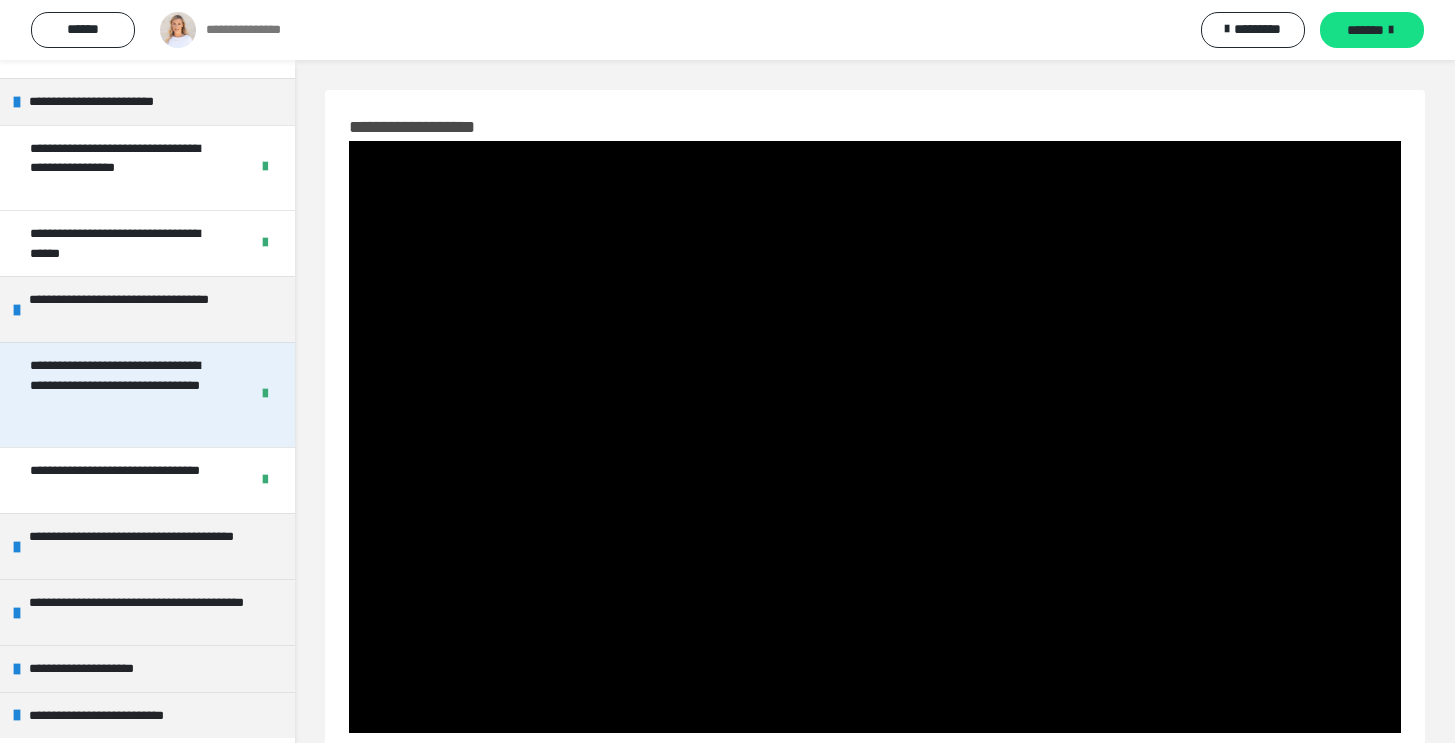 click on "**********" at bounding box center [124, 395] 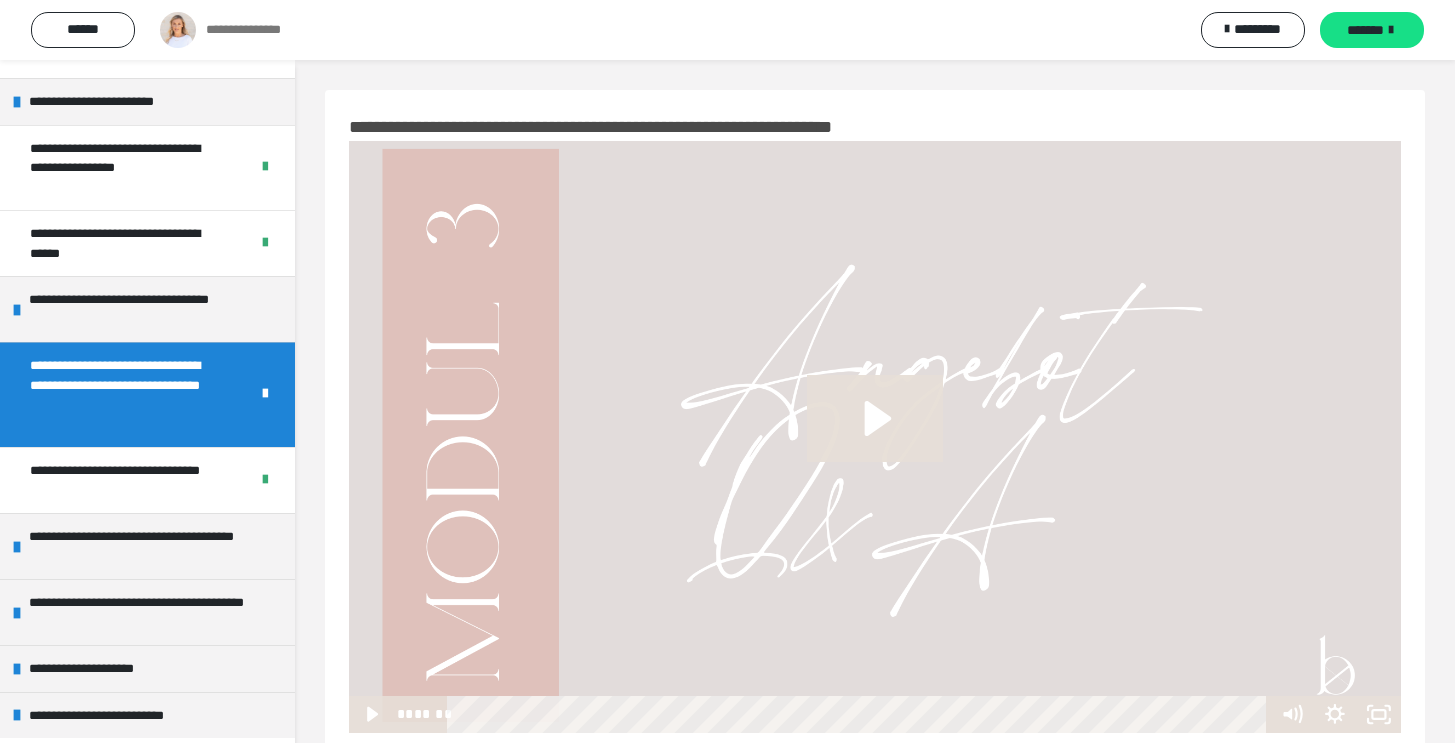 scroll, scrollTop: 118, scrollLeft: 0, axis: vertical 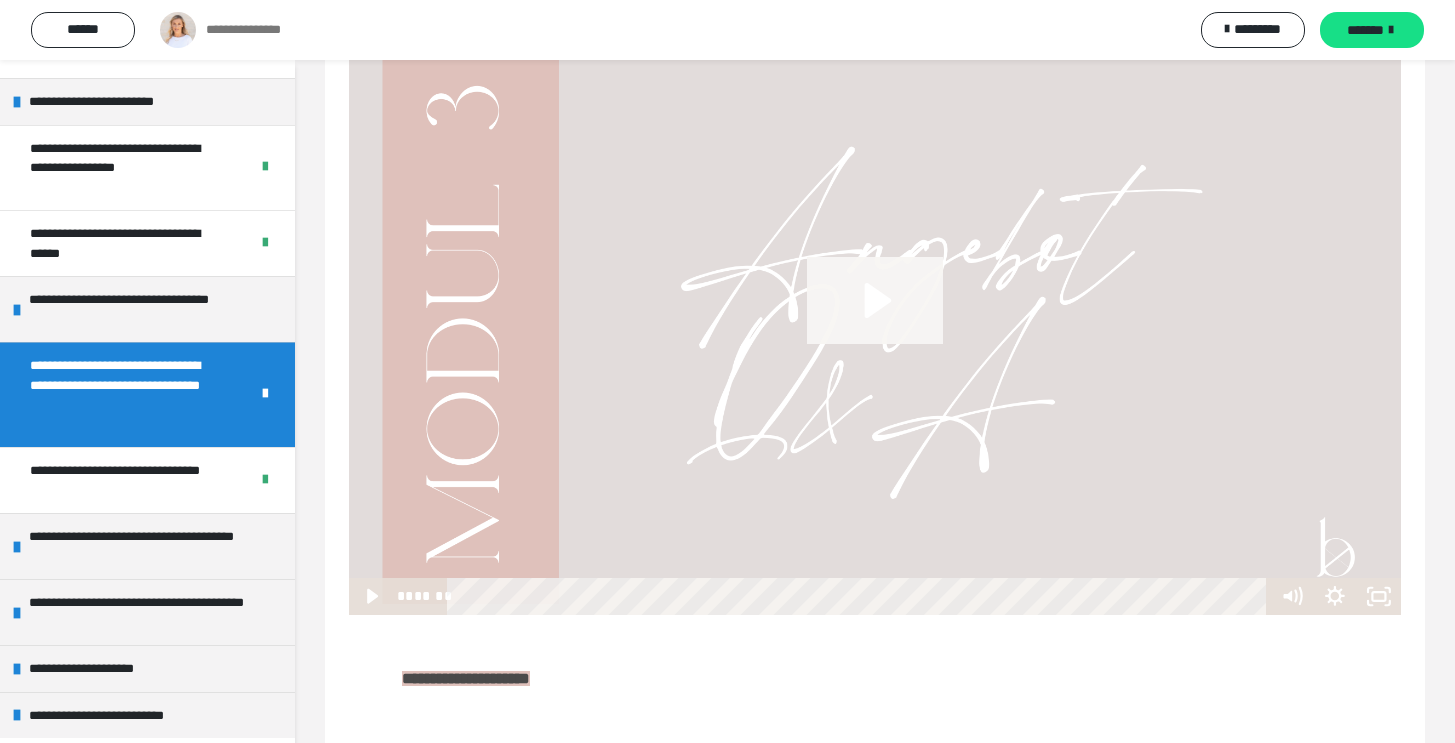 click 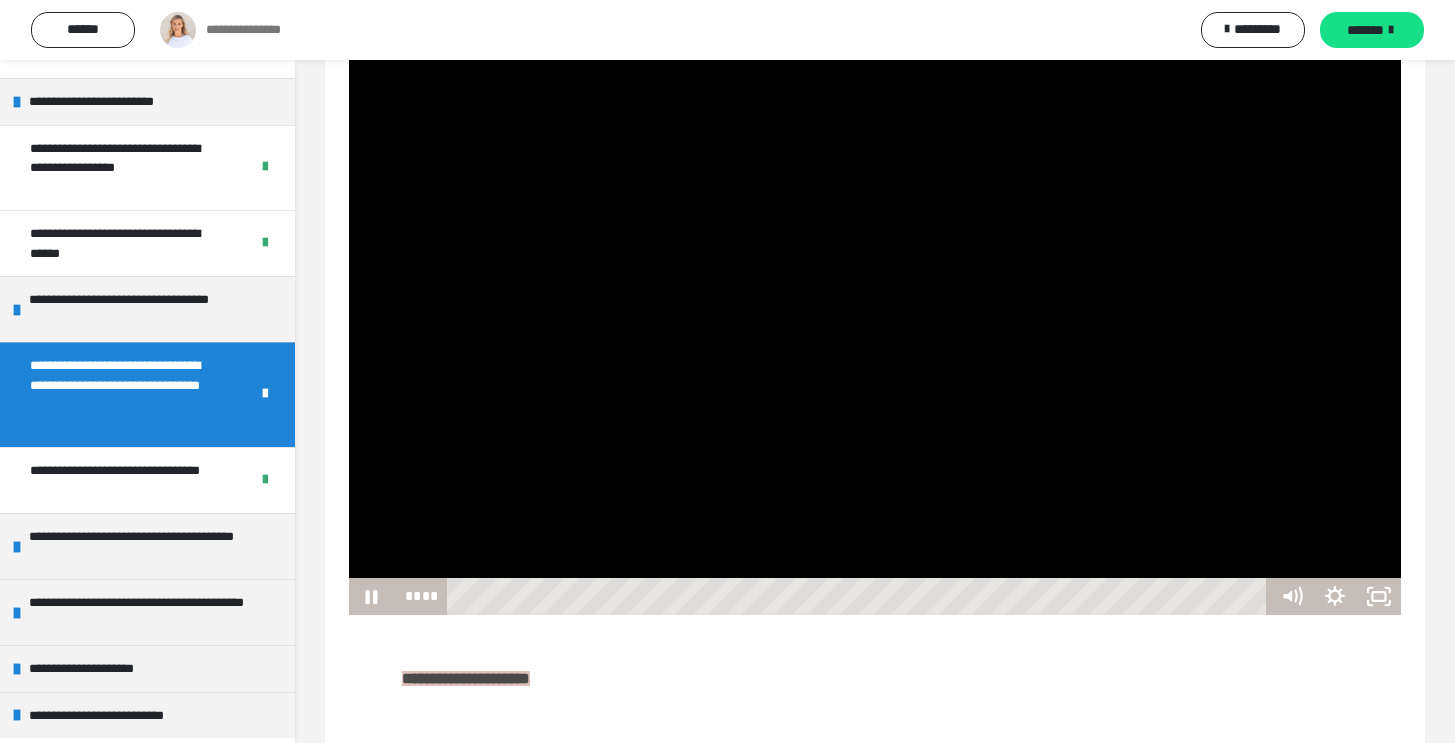 click at bounding box center (875, 319) 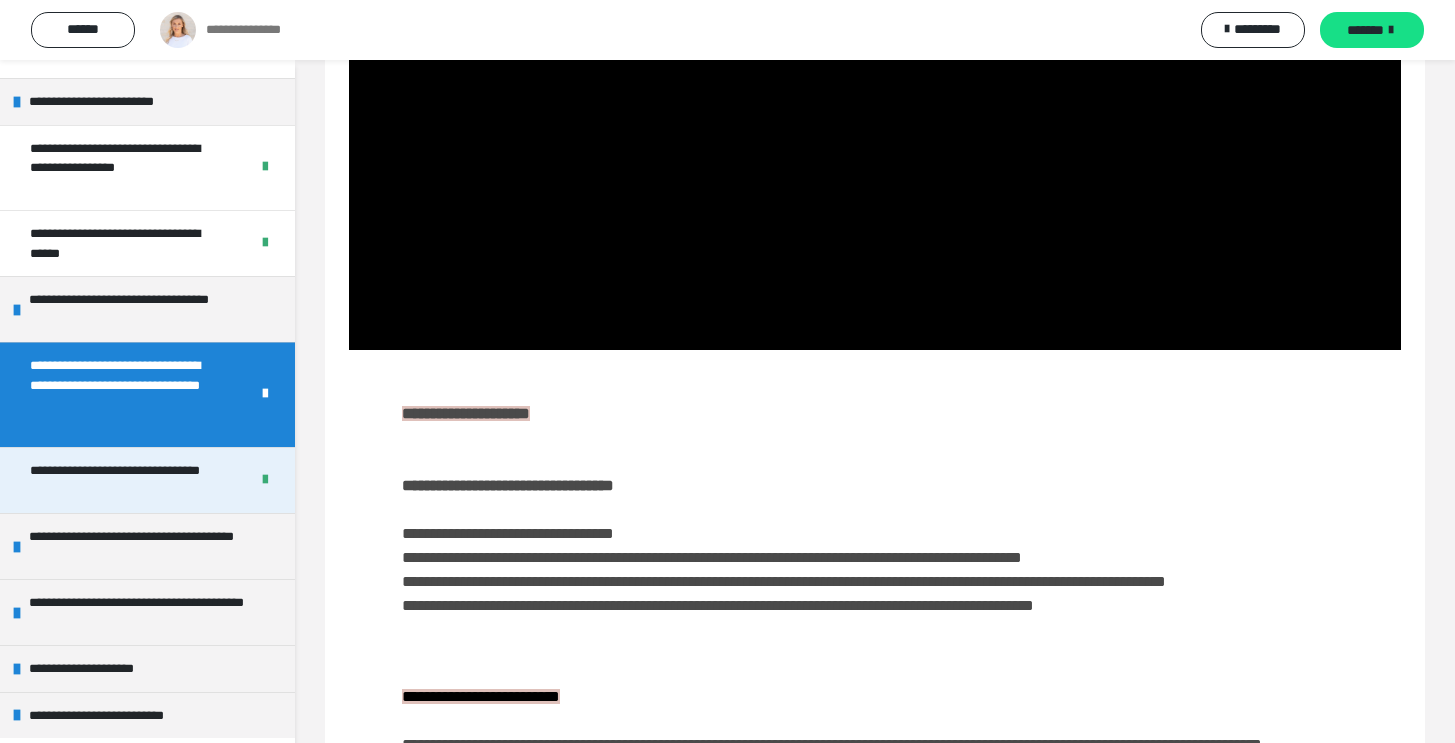 scroll, scrollTop: 669, scrollLeft: 0, axis: vertical 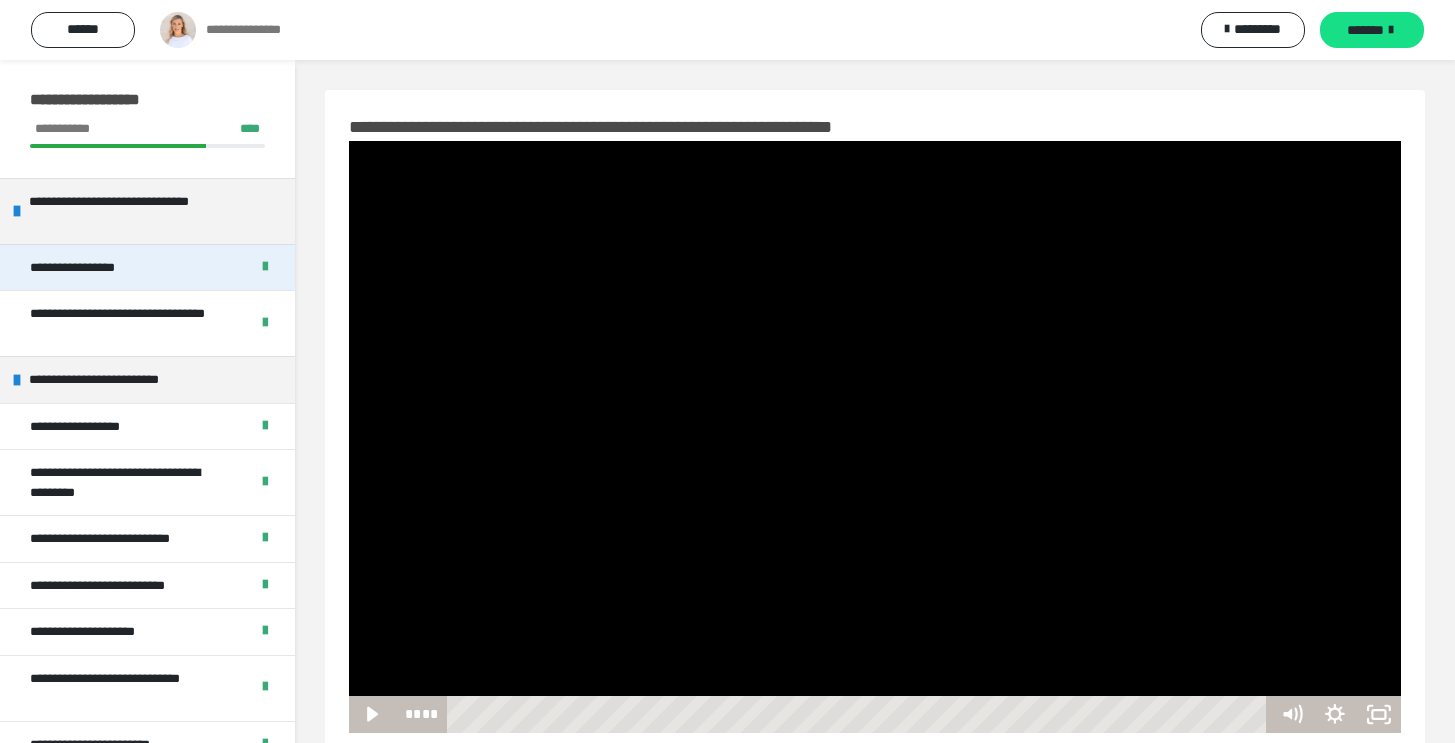 click on "**********" at bounding box center (76, 268) 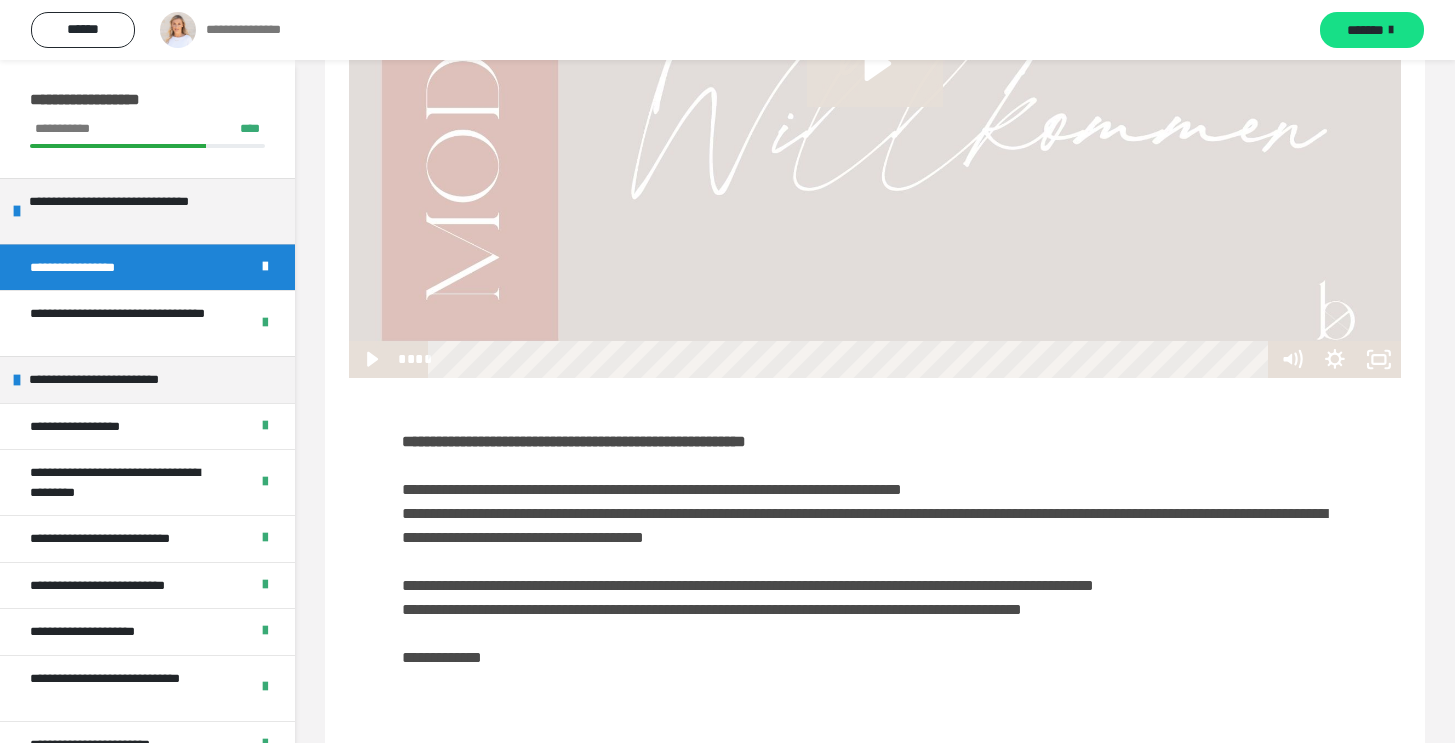 scroll, scrollTop: 389, scrollLeft: 0, axis: vertical 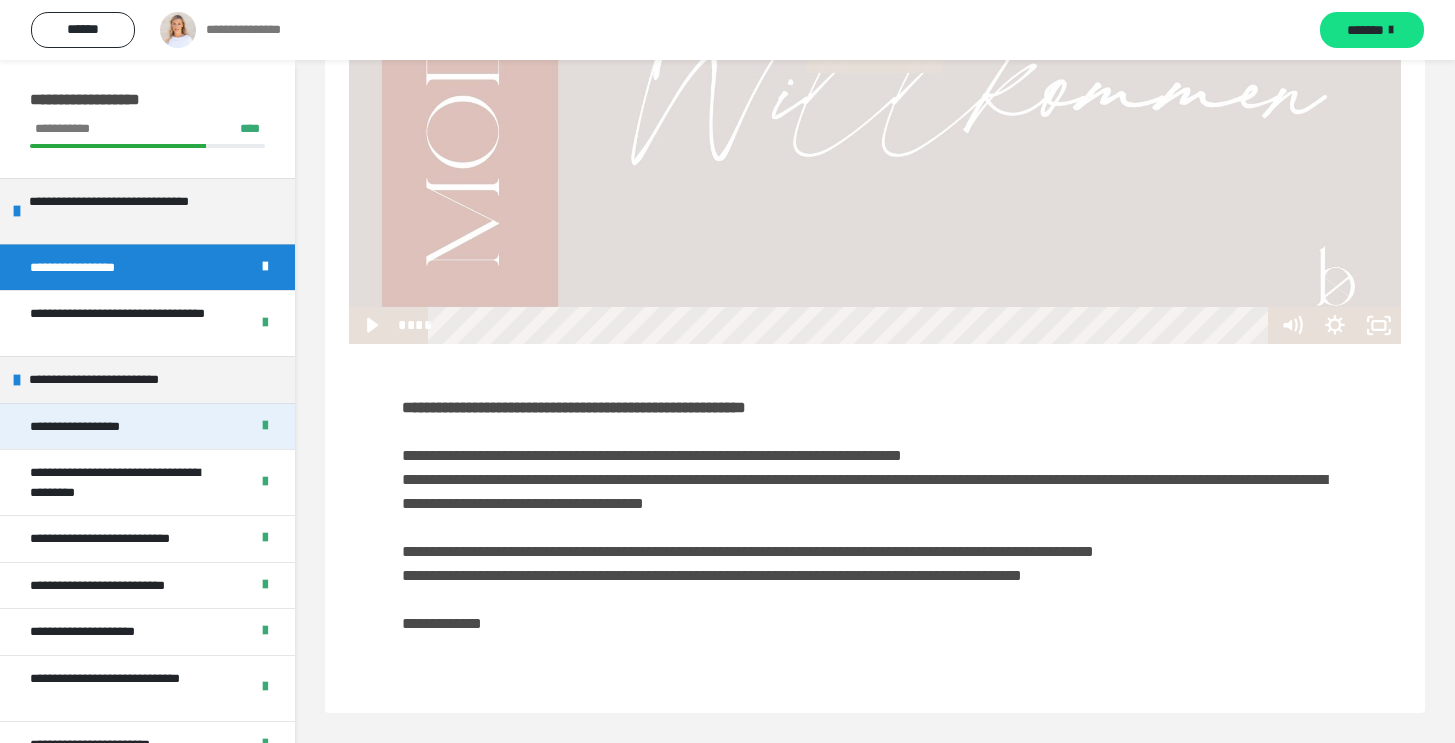 click on "**********" at bounding box center (147, 426) 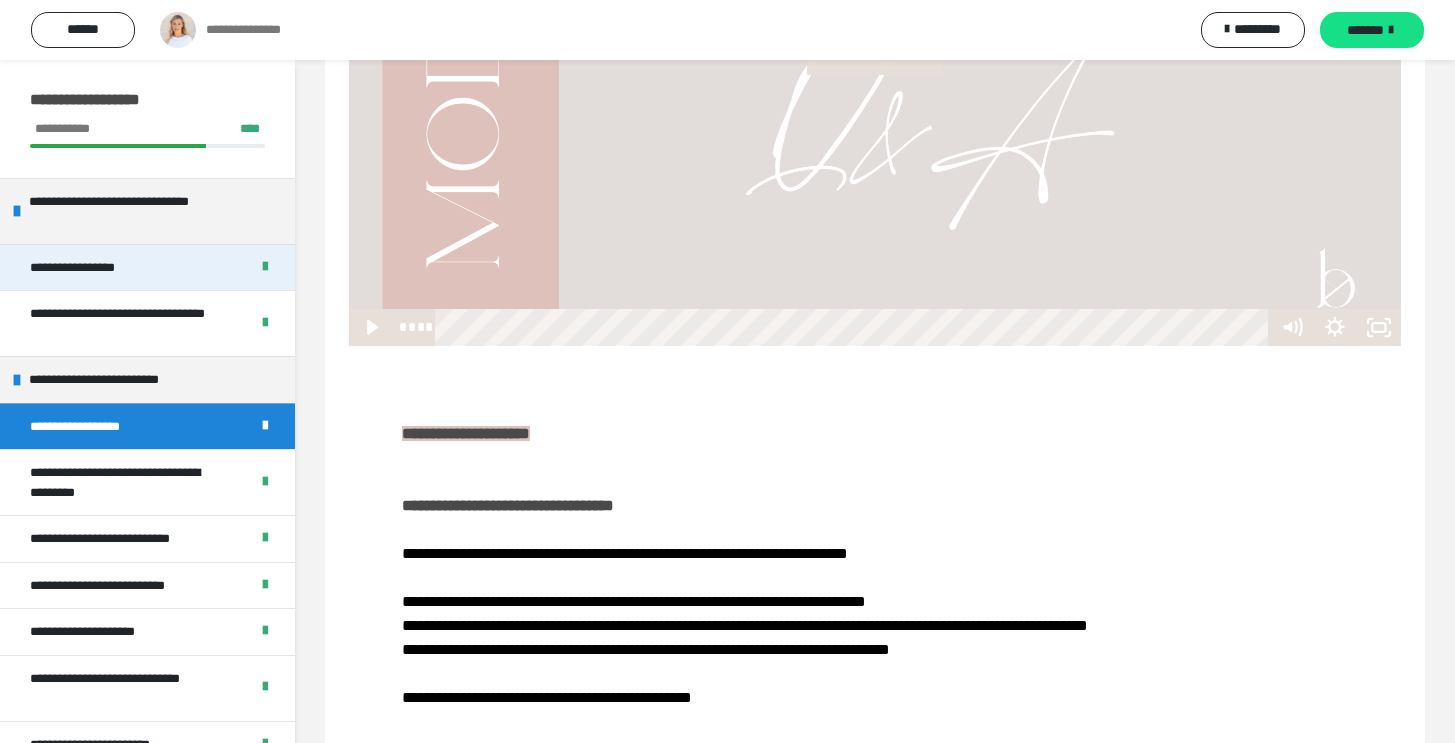 scroll, scrollTop: 261, scrollLeft: 0, axis: vertical 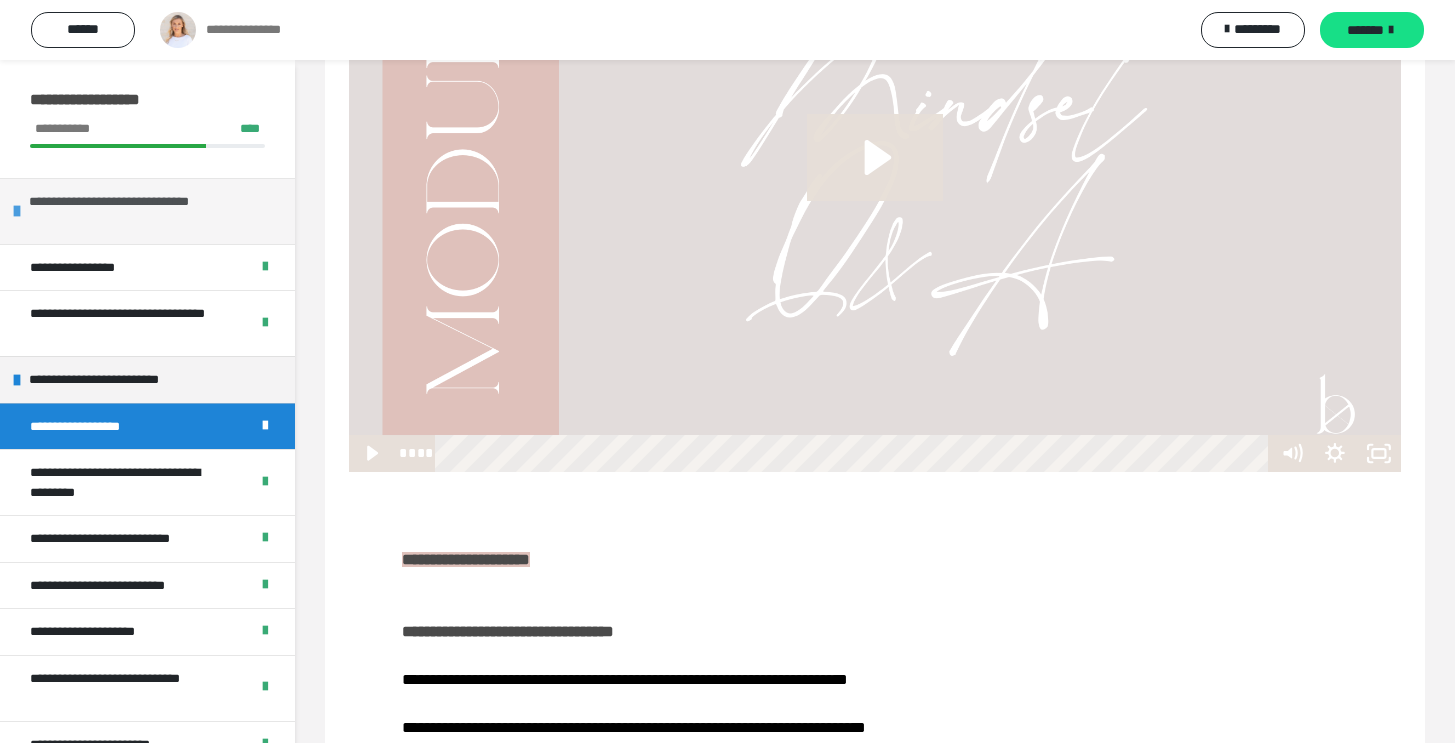 click on "**********" at bounding box center (149, 211) 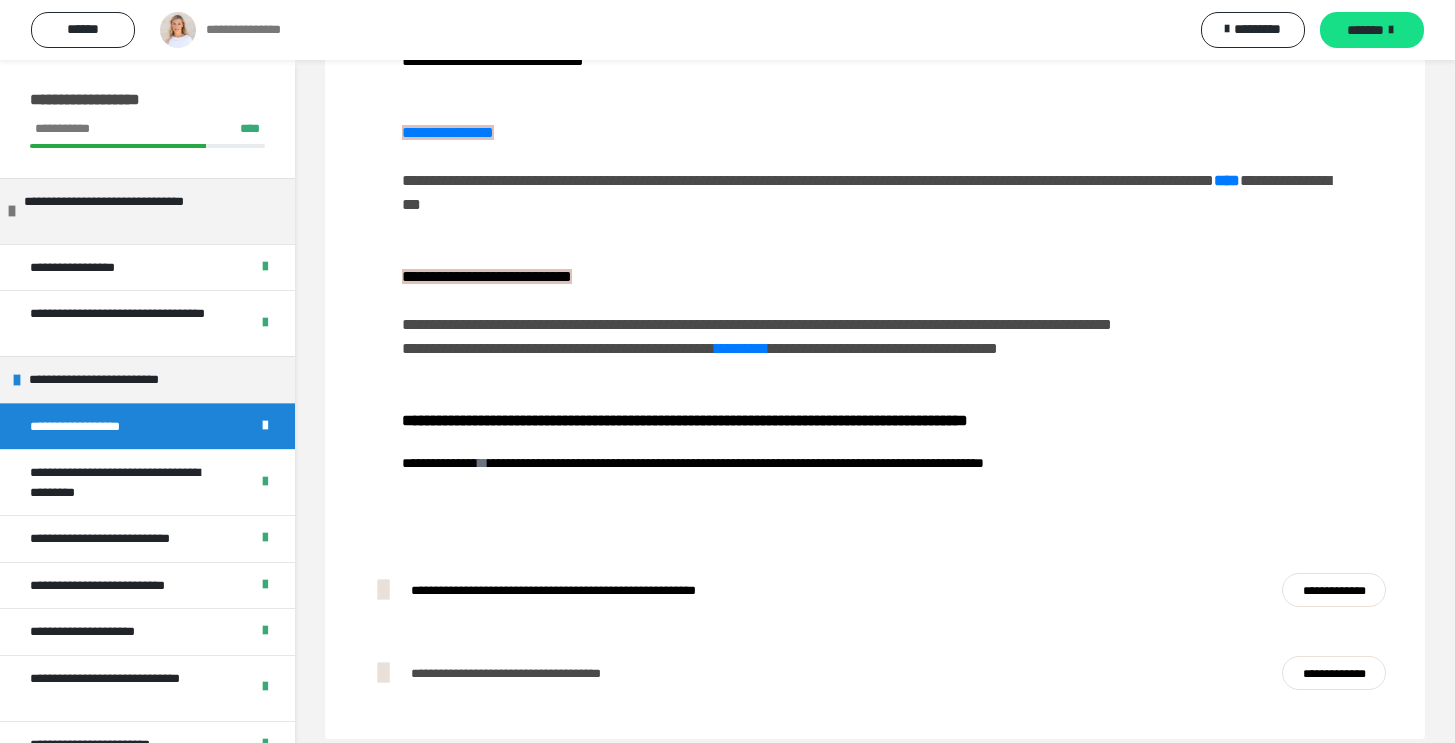 scroll, scrollTop: 1178, scrollLeft: 0, axis: vertical 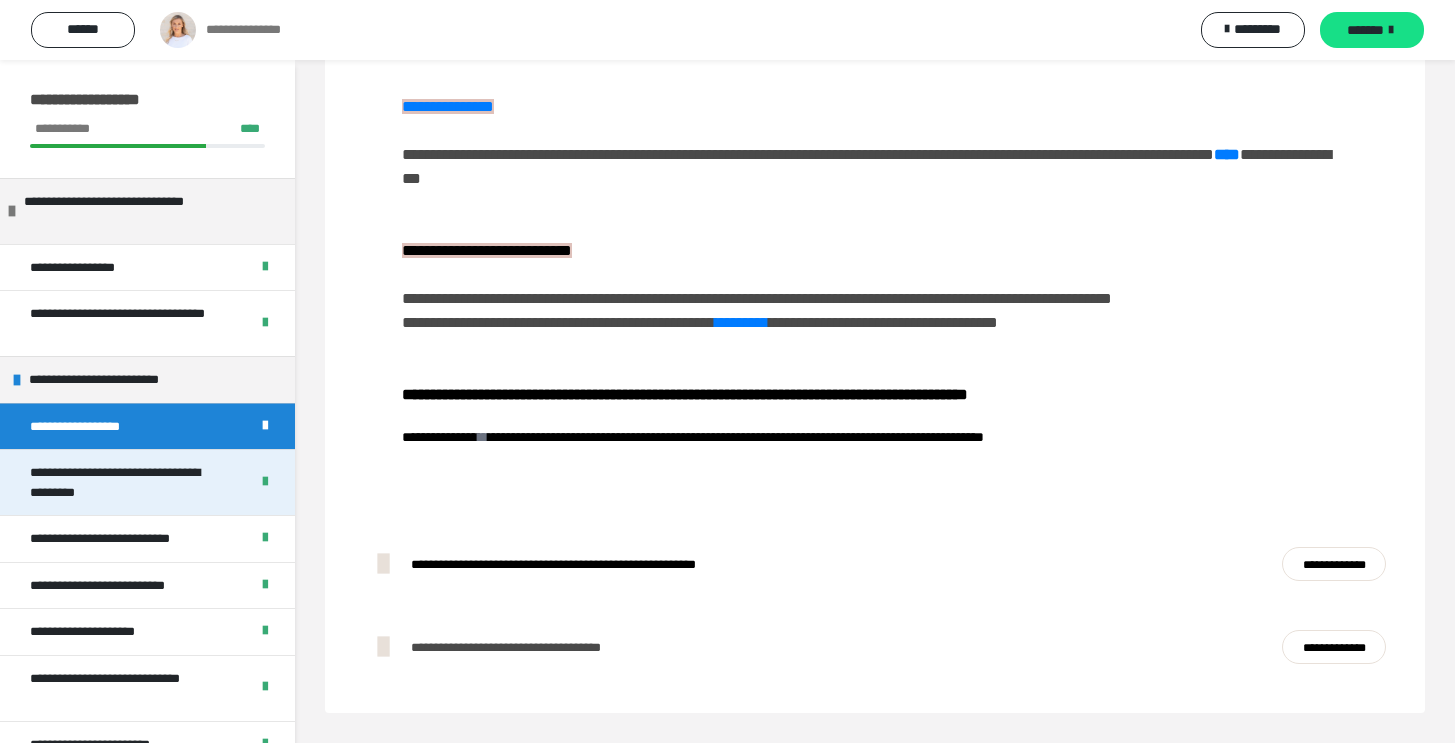 click on "**********" at bounding box center (124, 482) 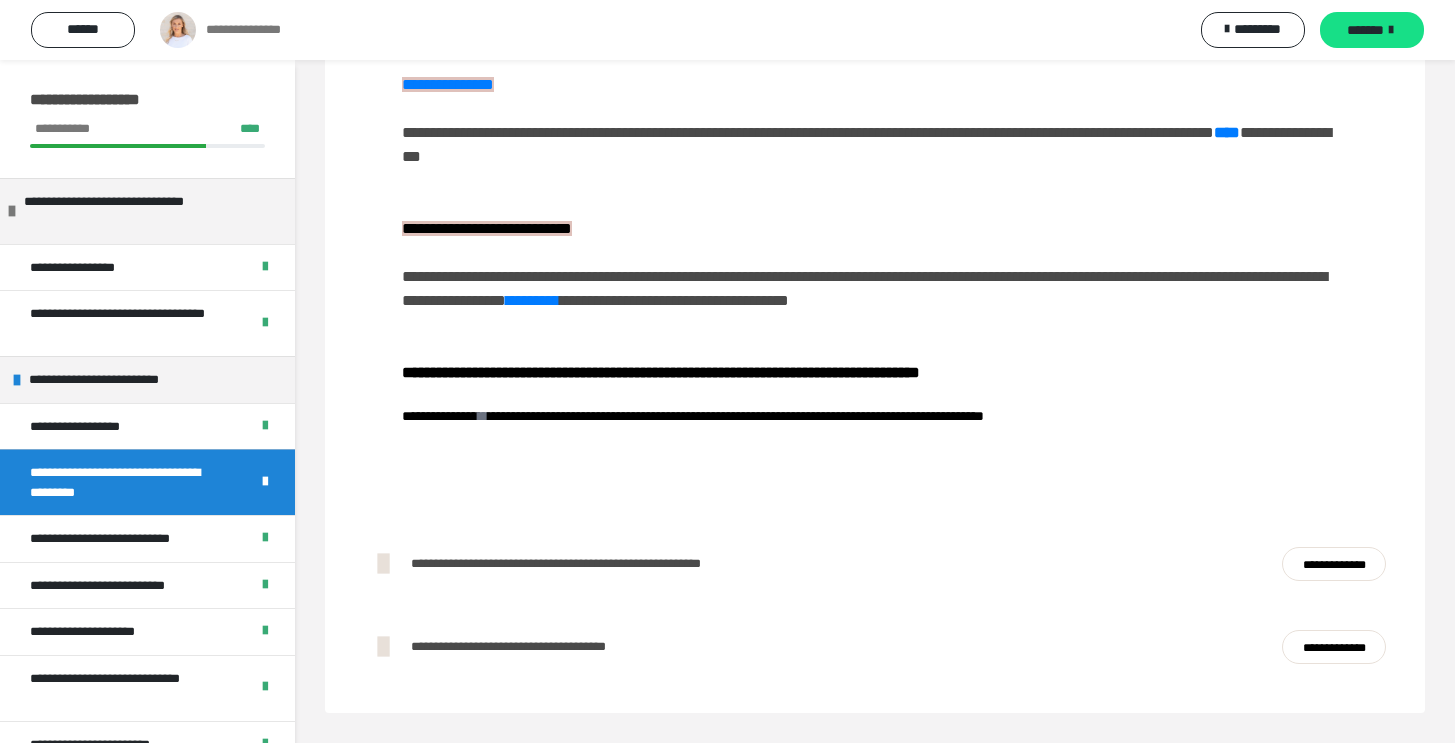 scroll, scrollTop: 528, scrollLeft: 0, axis: vertical 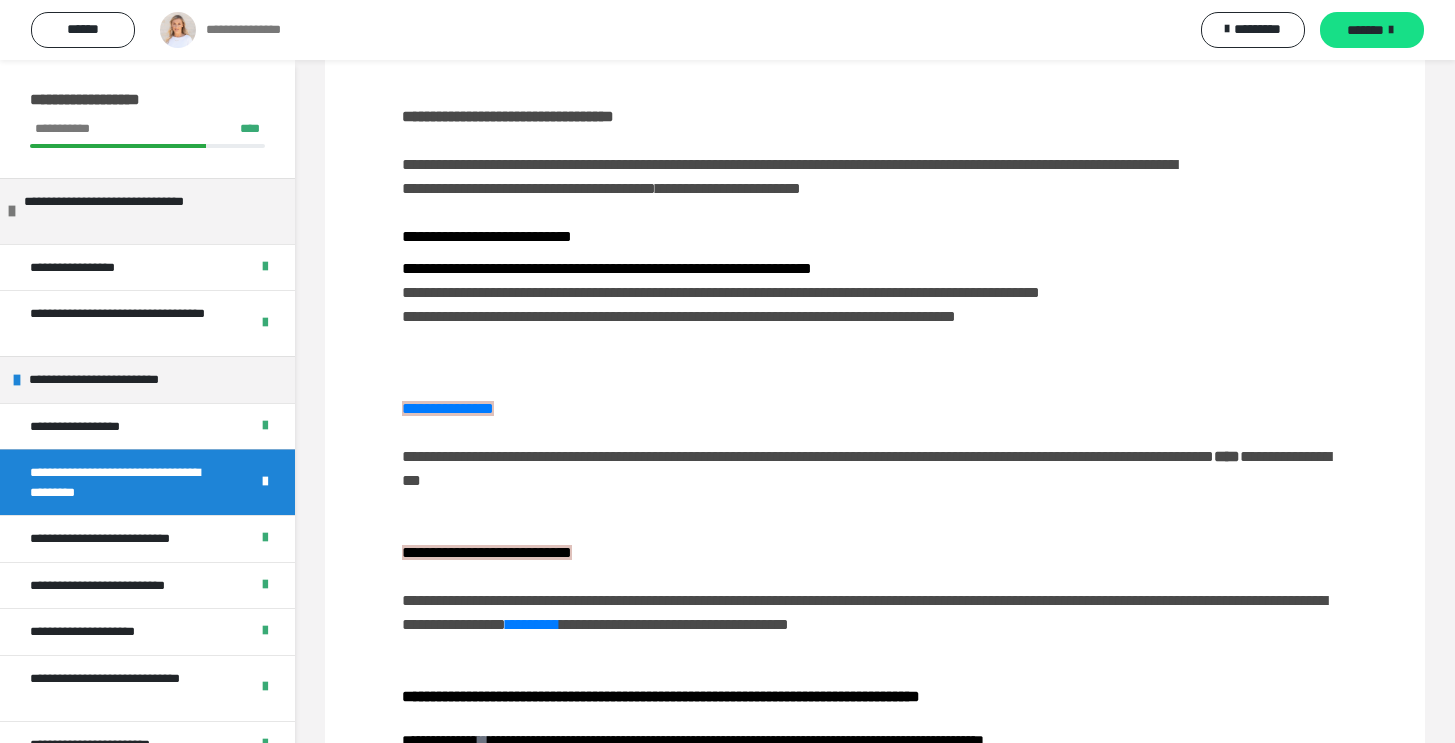 click on "****" at bounding box center (1227, 456) 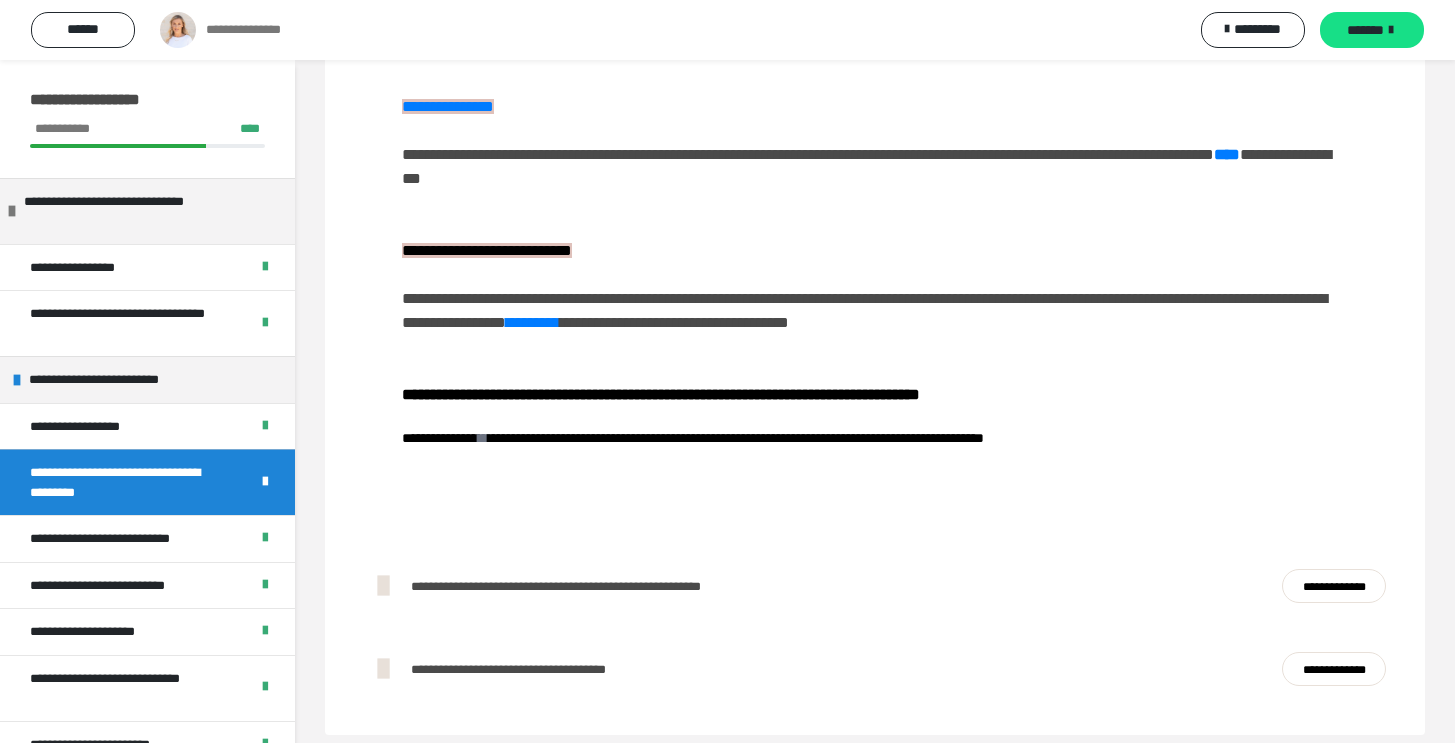 scroll, scrollTop: 1100, scrollLeft: 0, axis: vertical 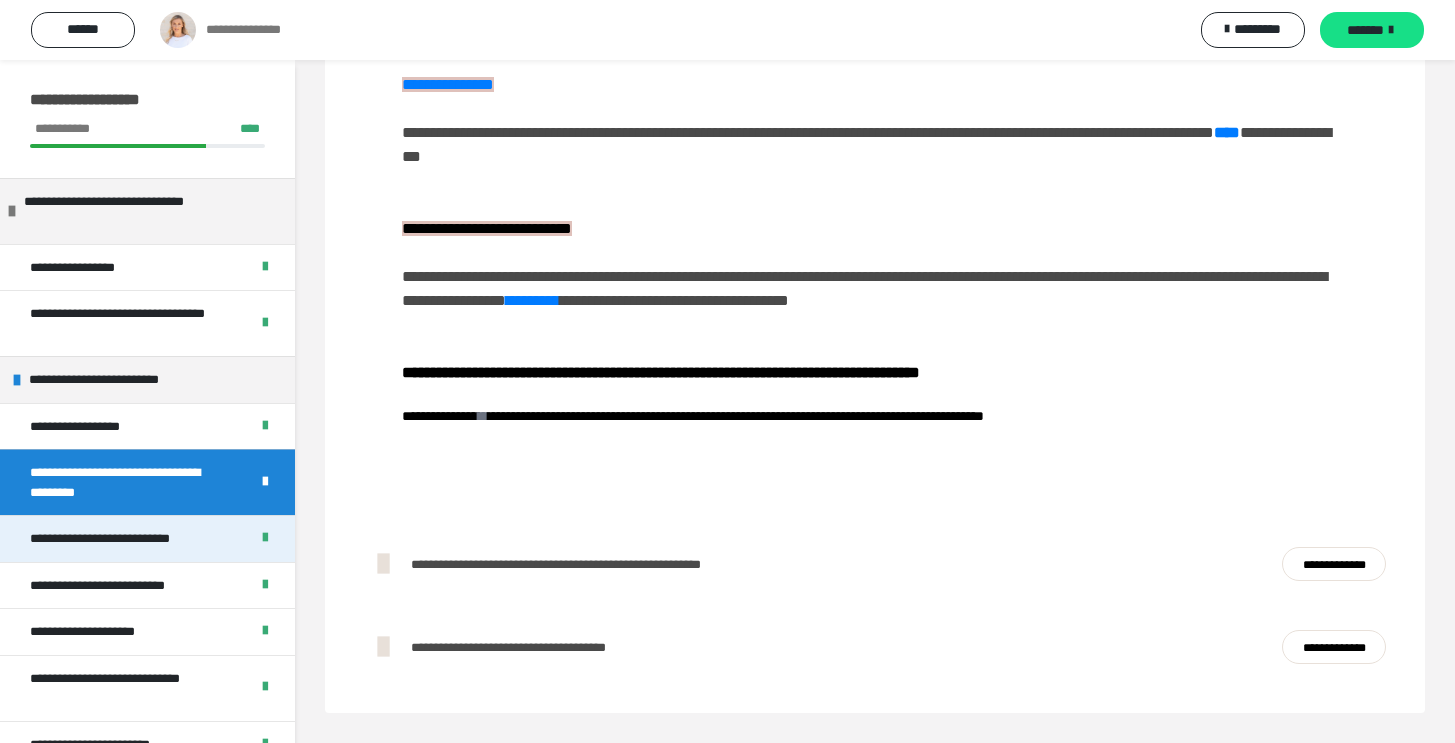 click on "**********" at bounding box center (122, 539) 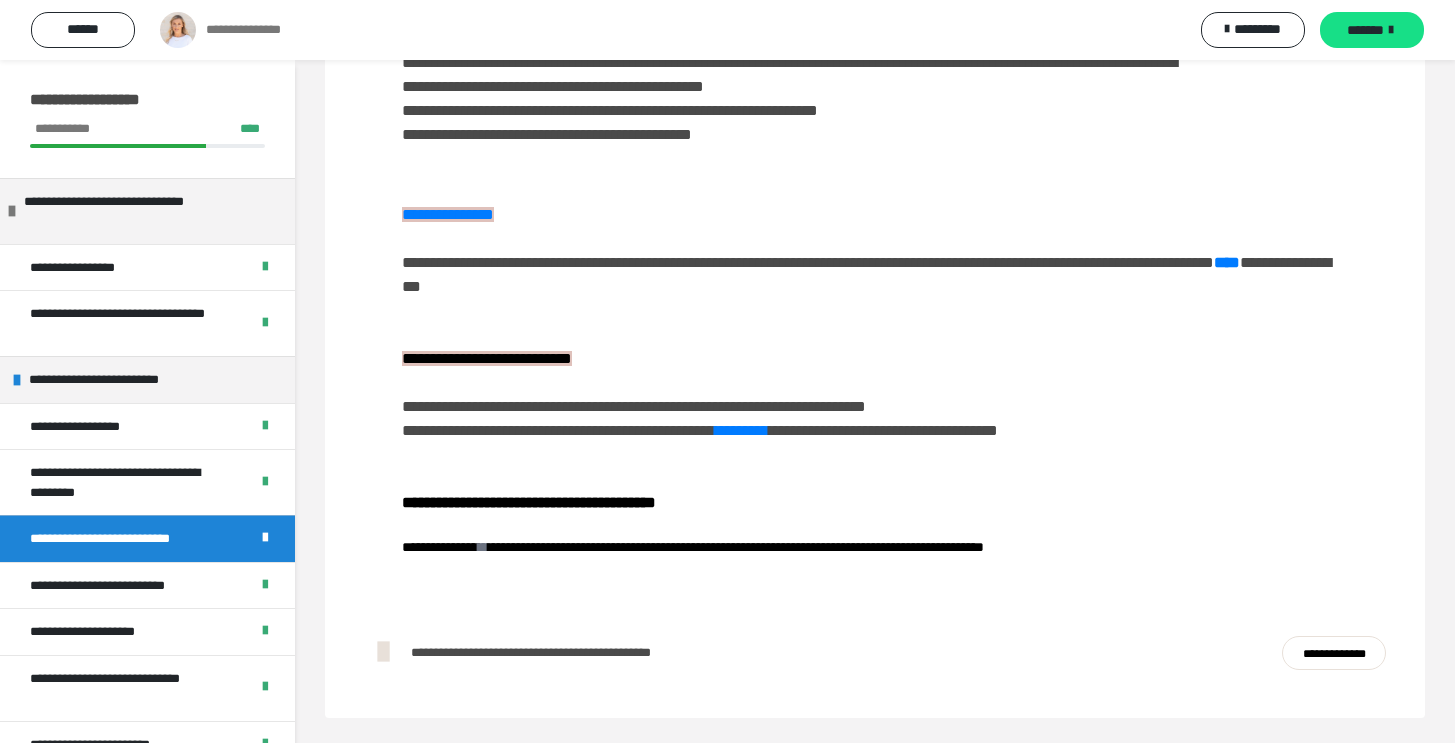 scroll, scrollTop: 883, scrollLeft: 0, axis: vertical 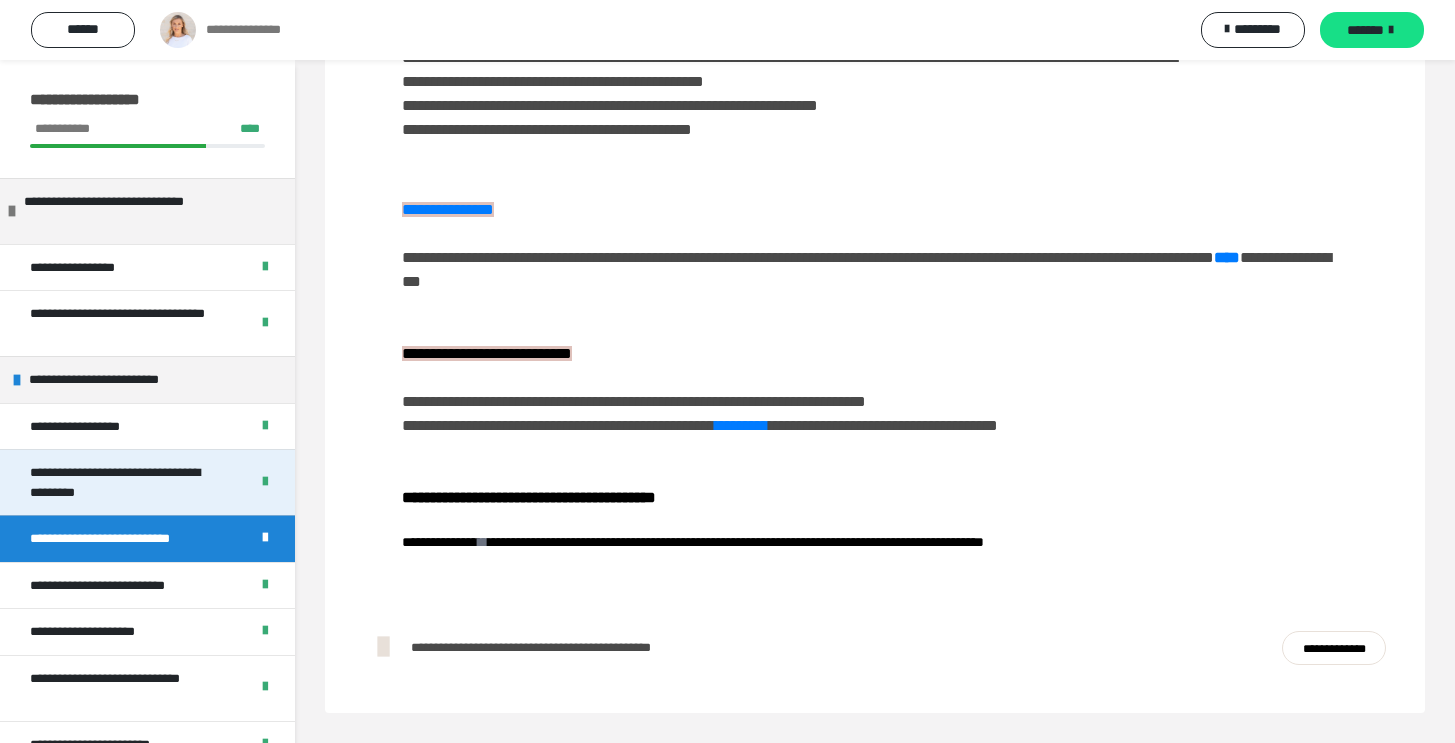 click on "**********" at bounding box center (124, 482) 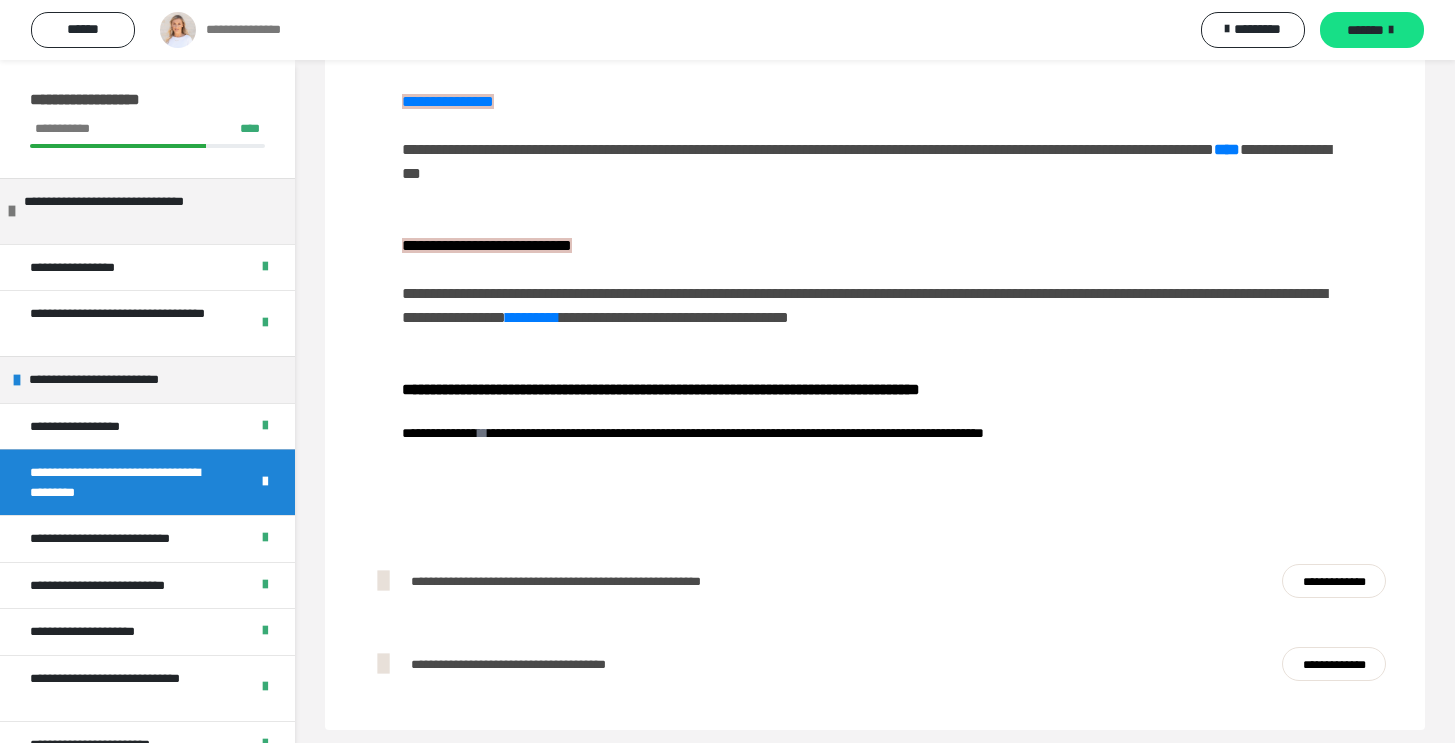scroll, scrollTop: 1100, scrollLeft: 0, axis: vertical 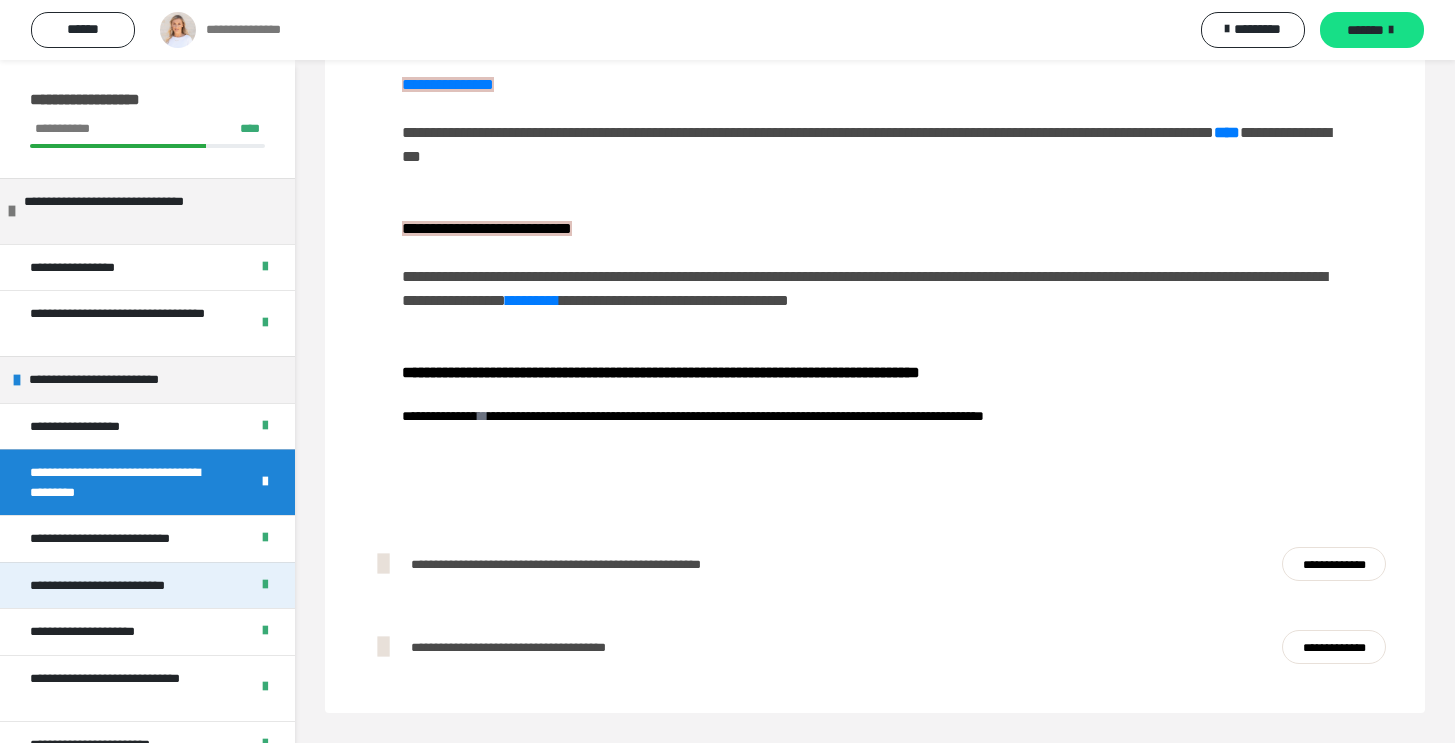 click on "**********" at bounding box center [147, 585] 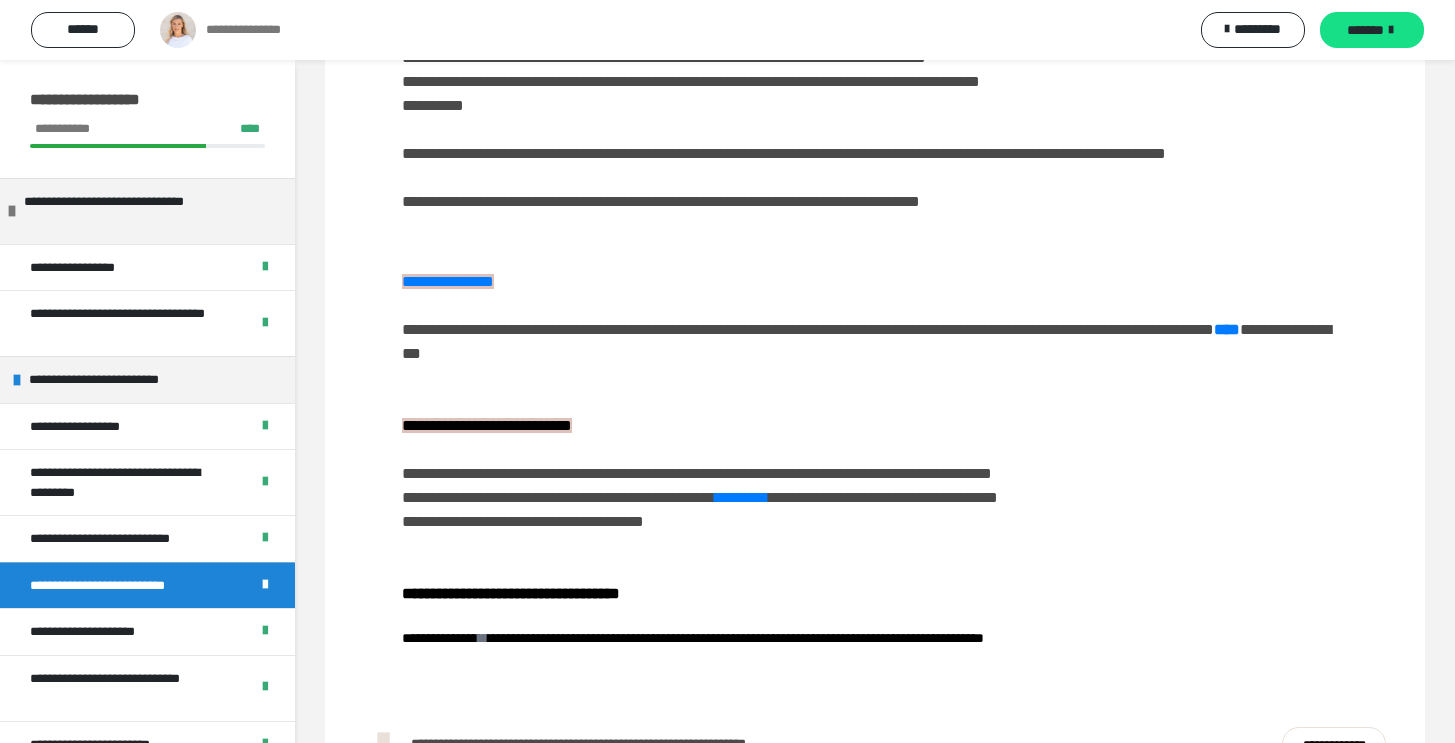 scroll, scrollTop: 1118, scrollLeft: 0, axis: vertical 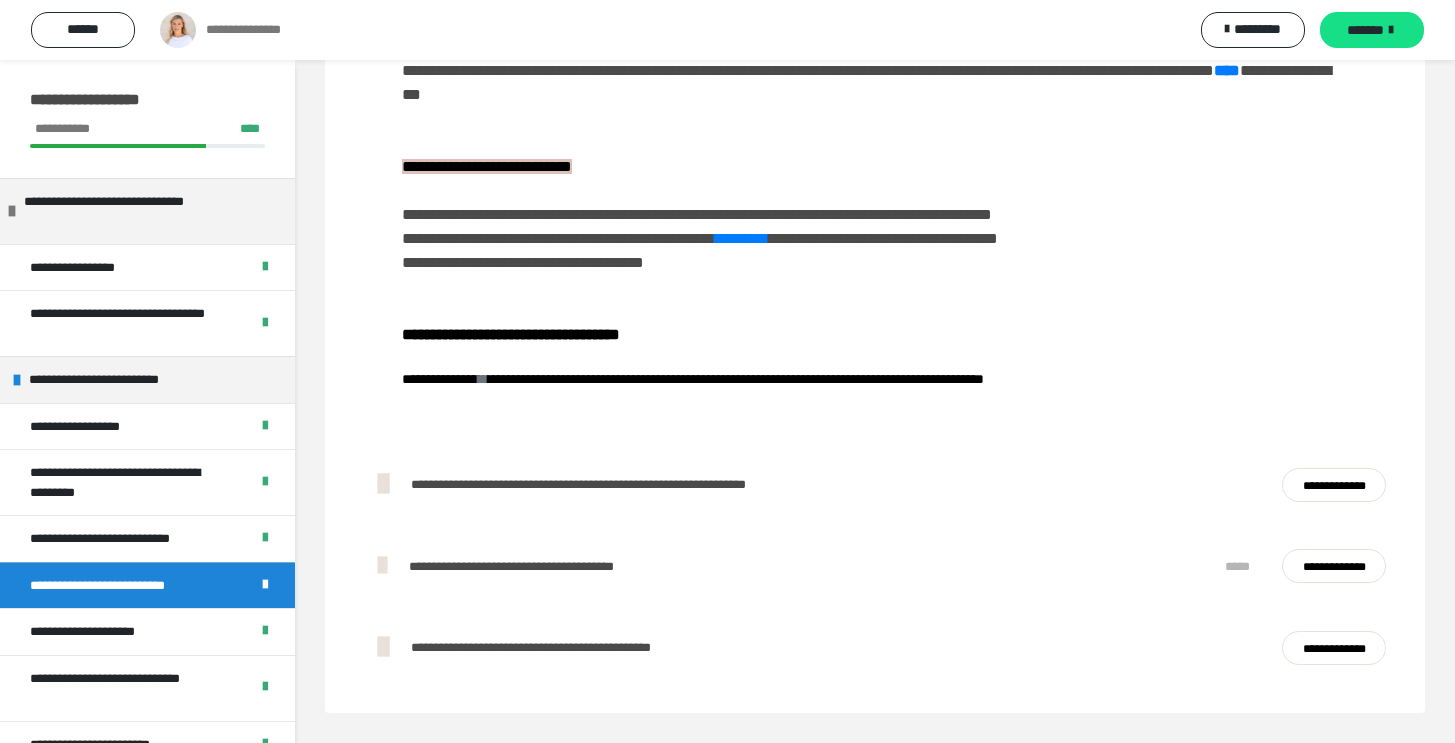 click on "**********" at bounding box center (1334, 566) 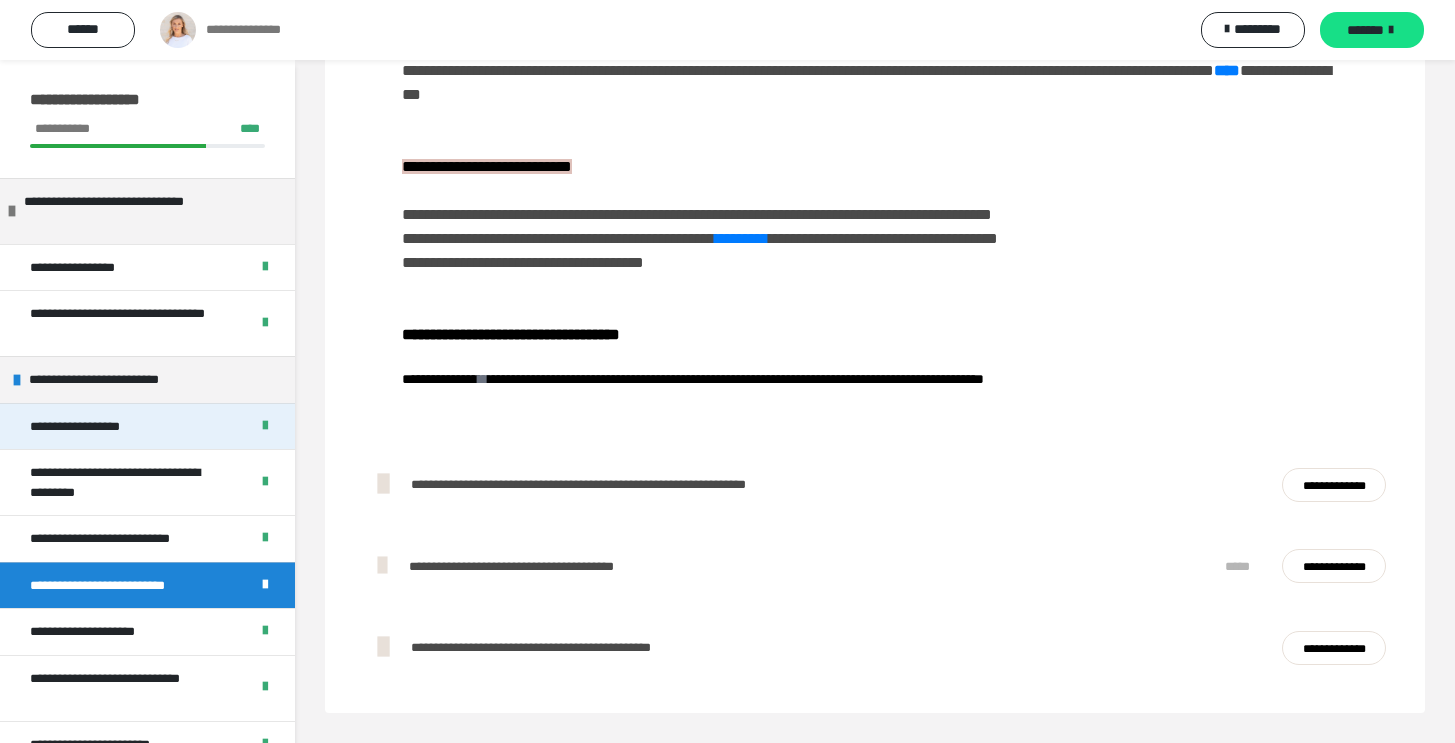 click on "**********" at bounding box center [87, 427] 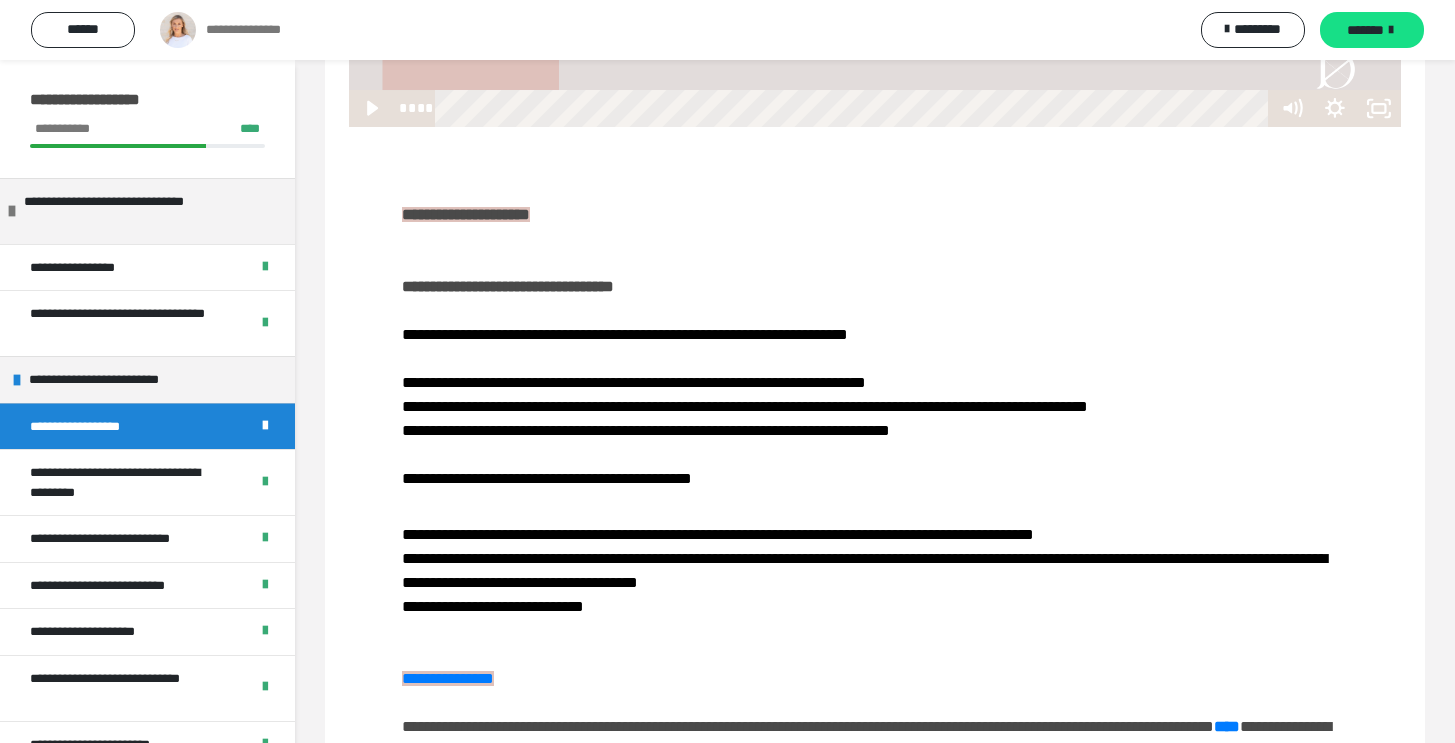 scroll, scrollTop: 0, scrollLeft: 0, axis: both 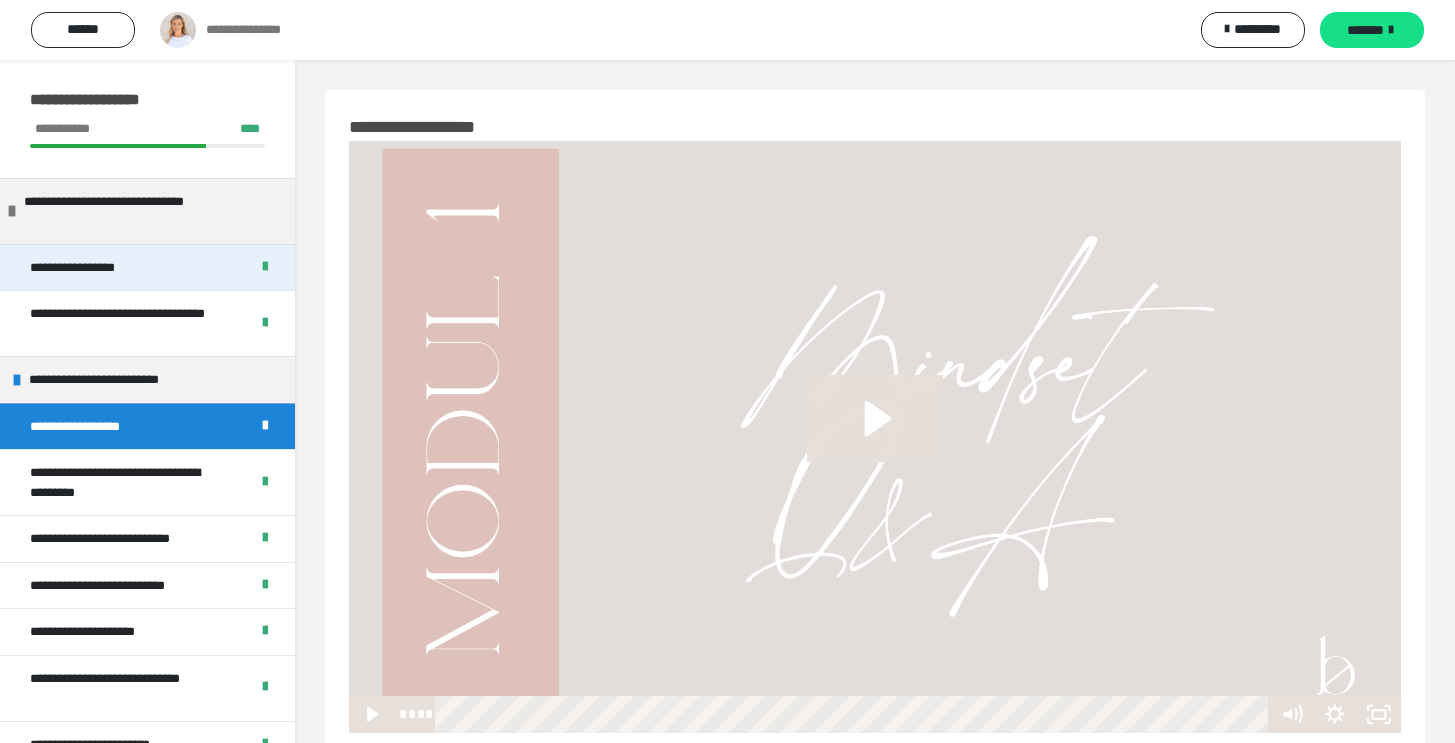click on "**********" at bounding box center (76, 268) 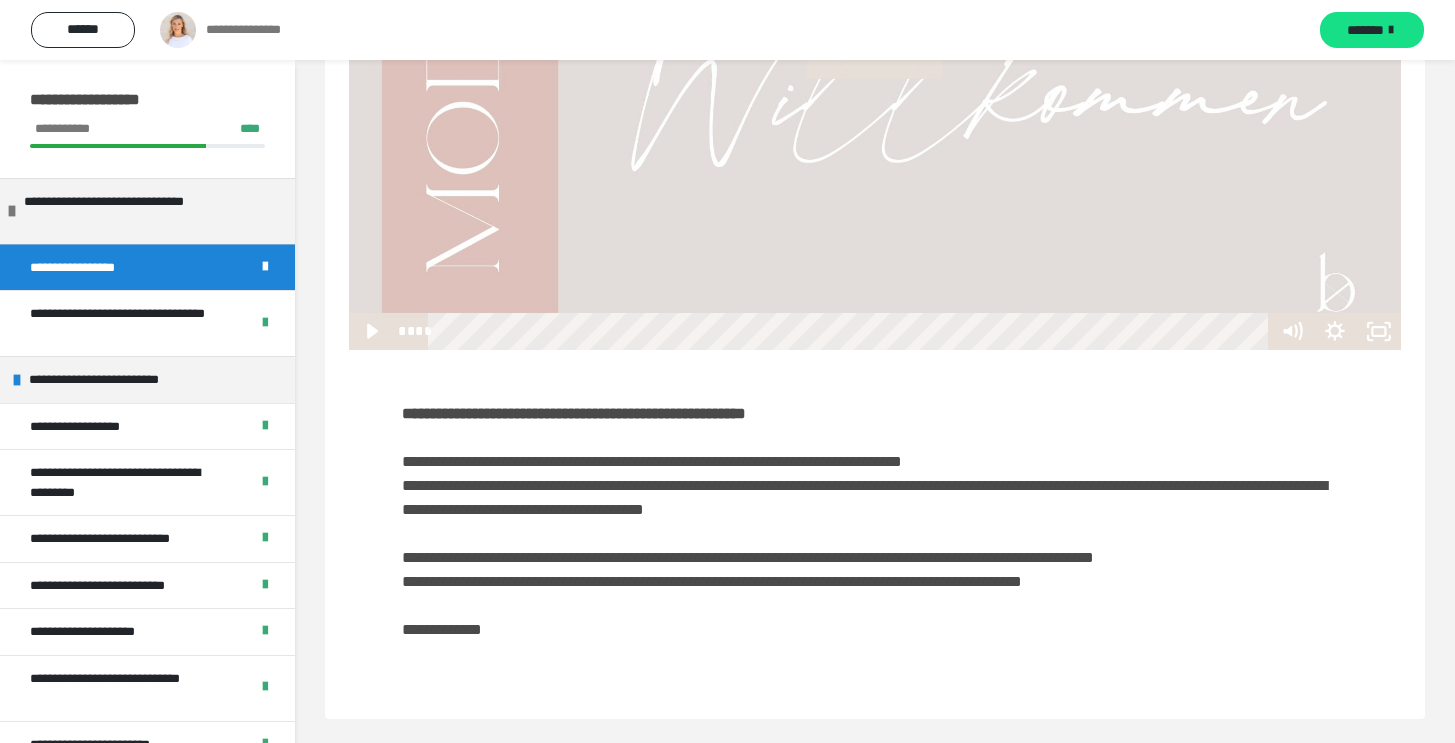 scroll, scrollTop: 389, scrollLeft: 0, axis: vertical 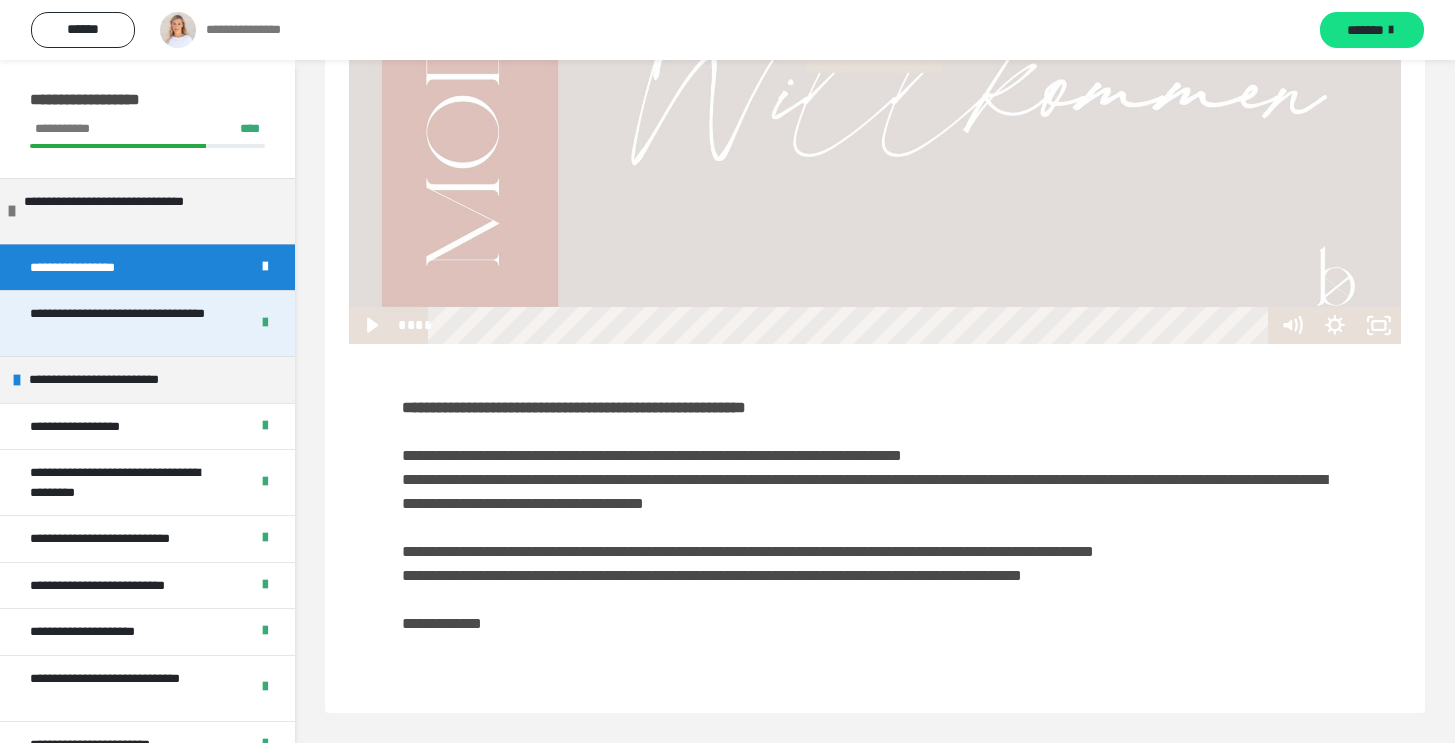 click on "**********" at bounding box center (124, 323) 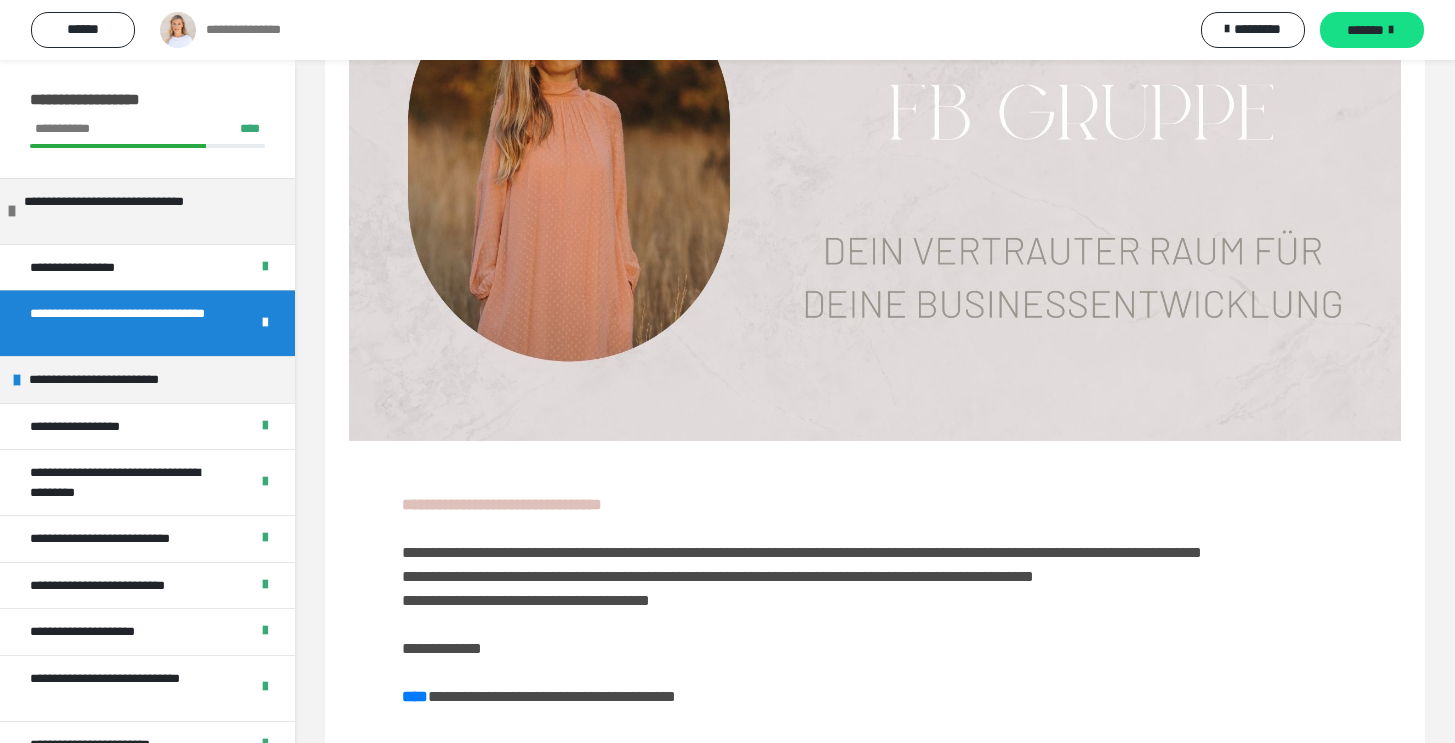 scroll, scrollTop: 447, scrollLeft: 0, axis: vertical 